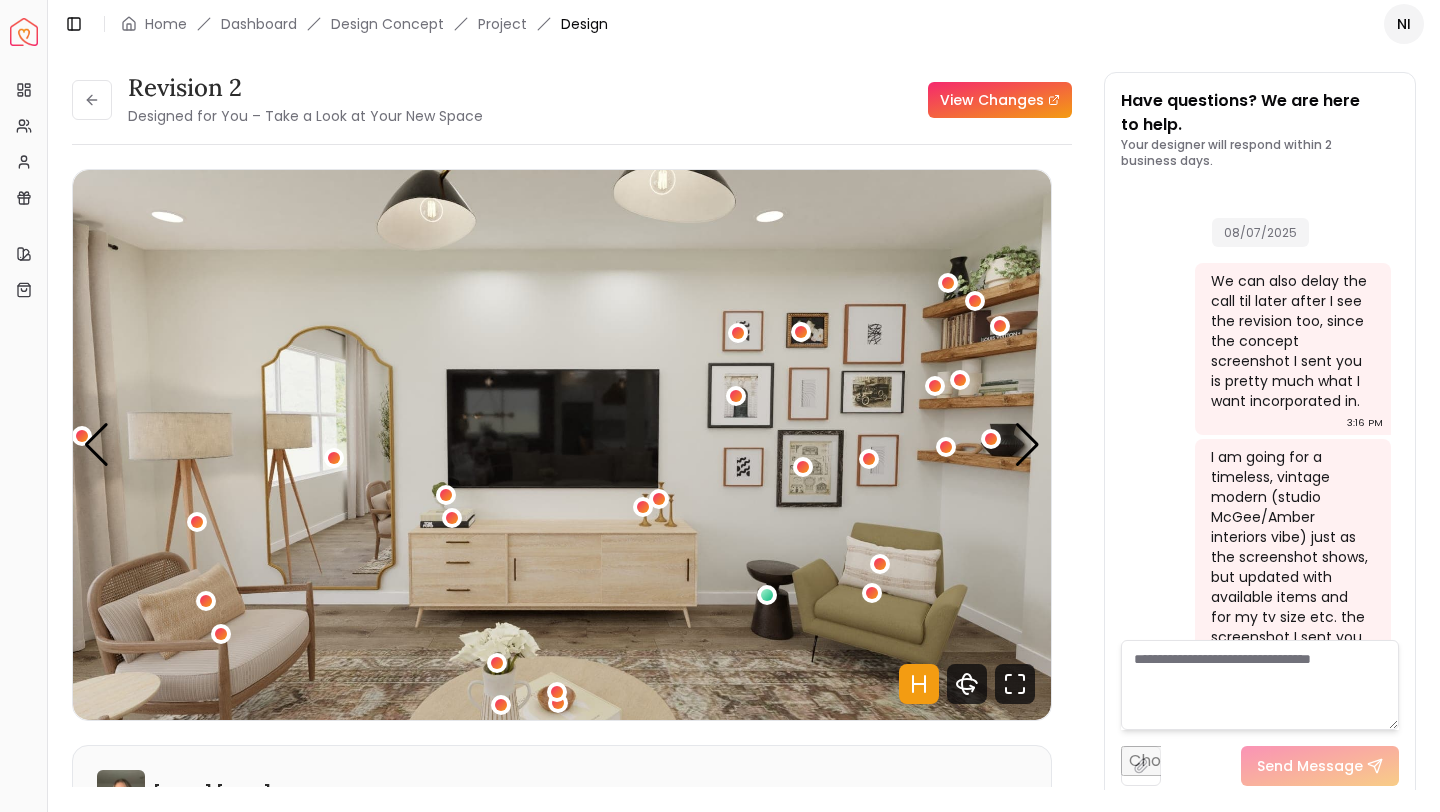 scroll, scrollTop: 0, scrollLeft: 0, axis: both 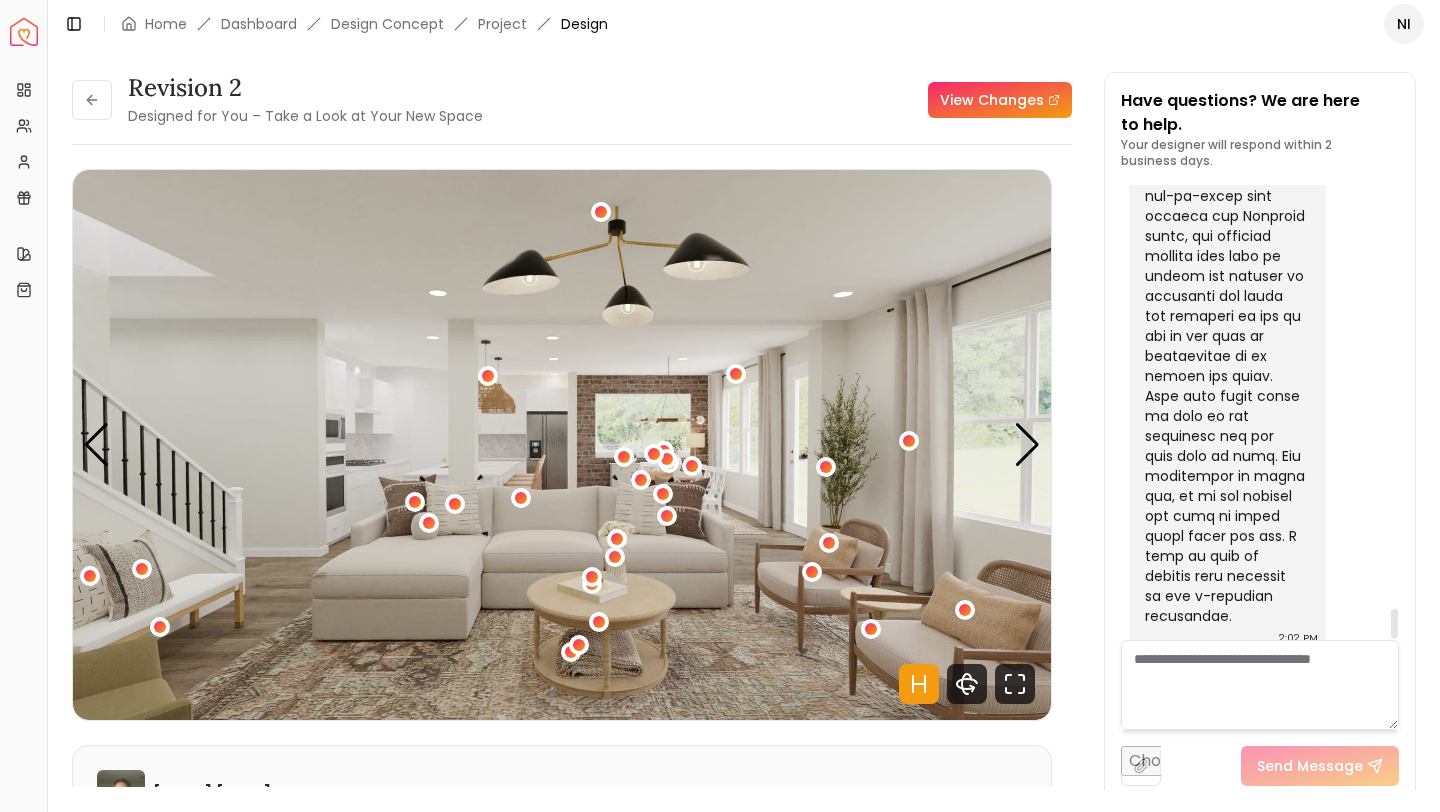 click at bounding box center (1260, 685) 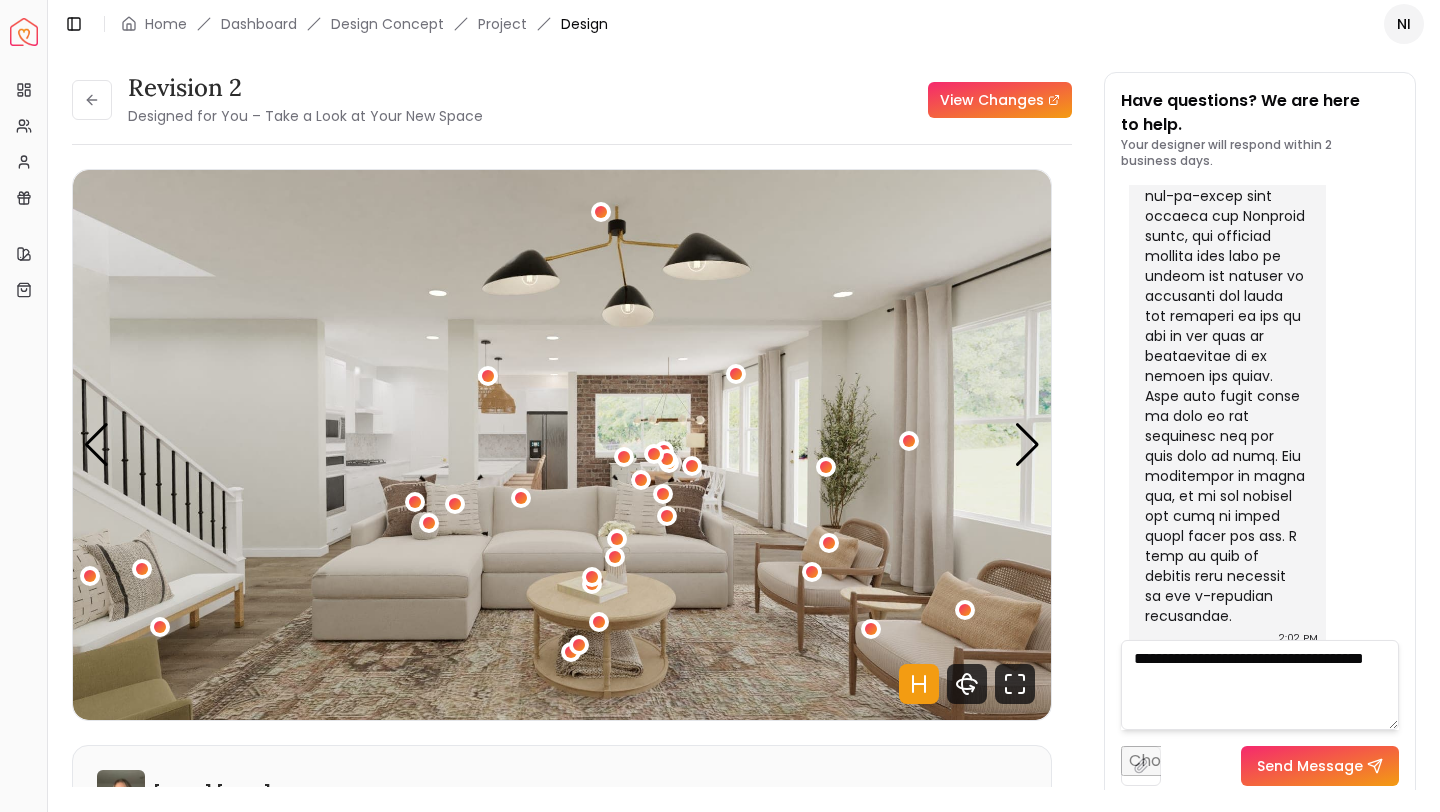 click on "**********" at bounding box center (1260, 685) 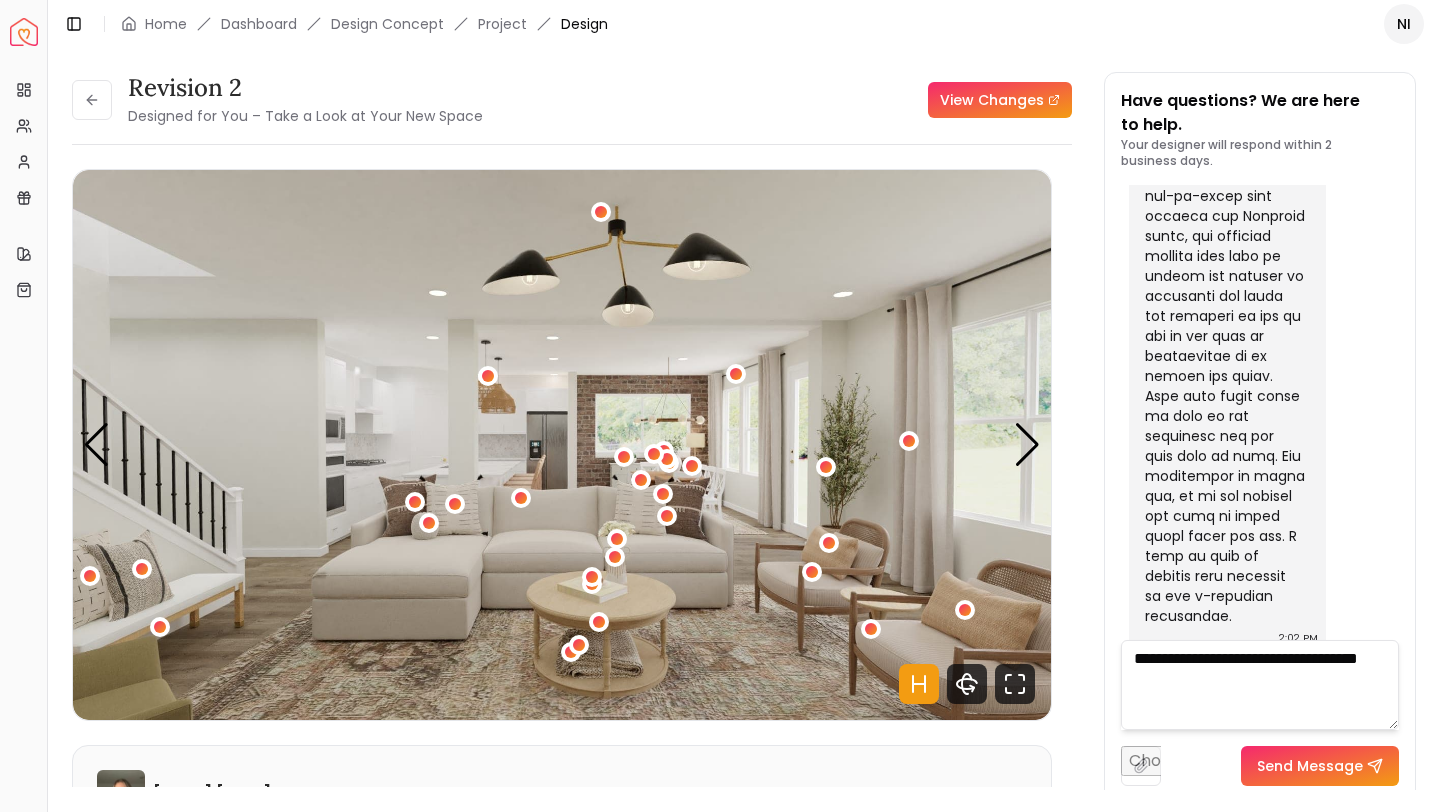 click on "**********" at bounding box center [1260, 685] 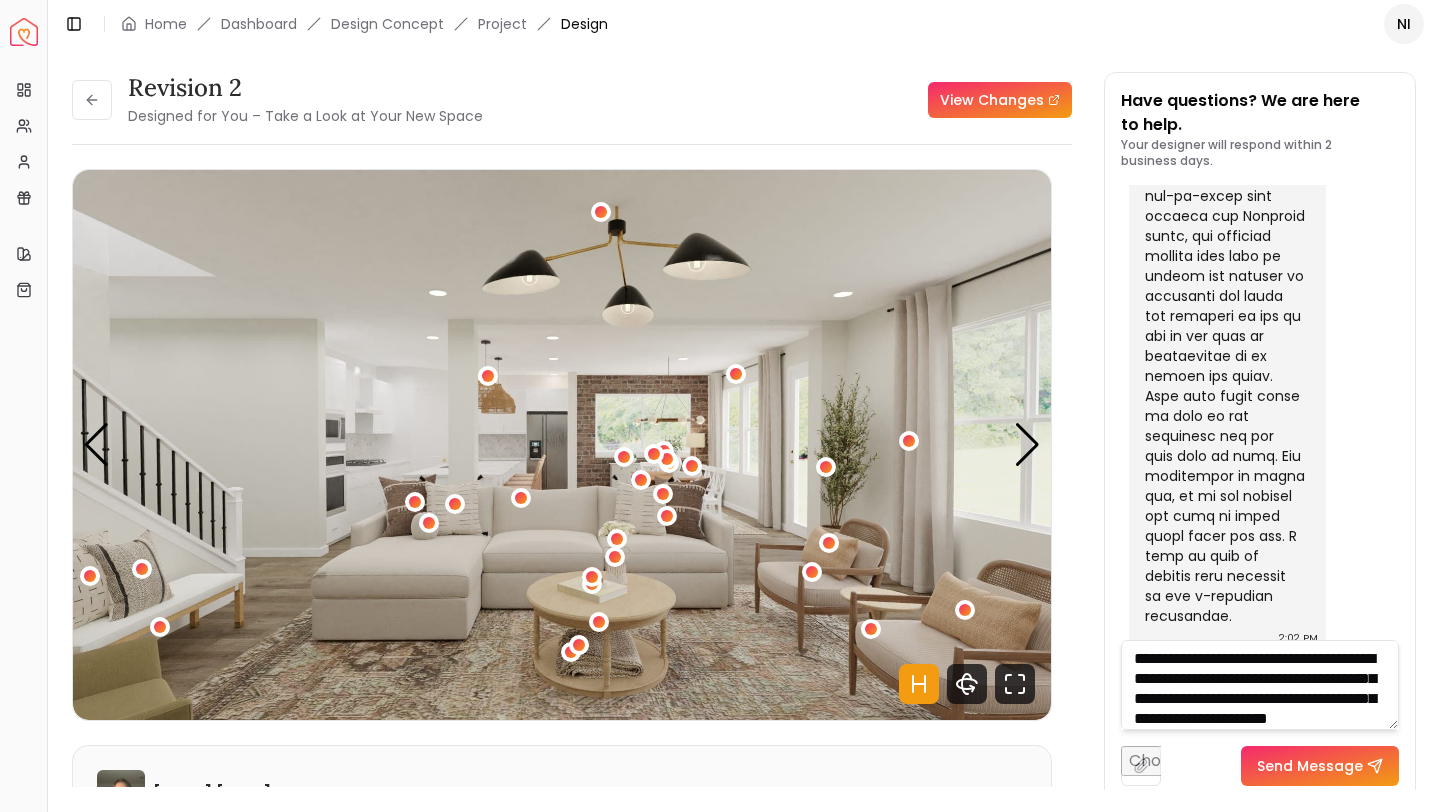 scroll, scrollTop: 2, scrollLeft: 0, axis: vertical 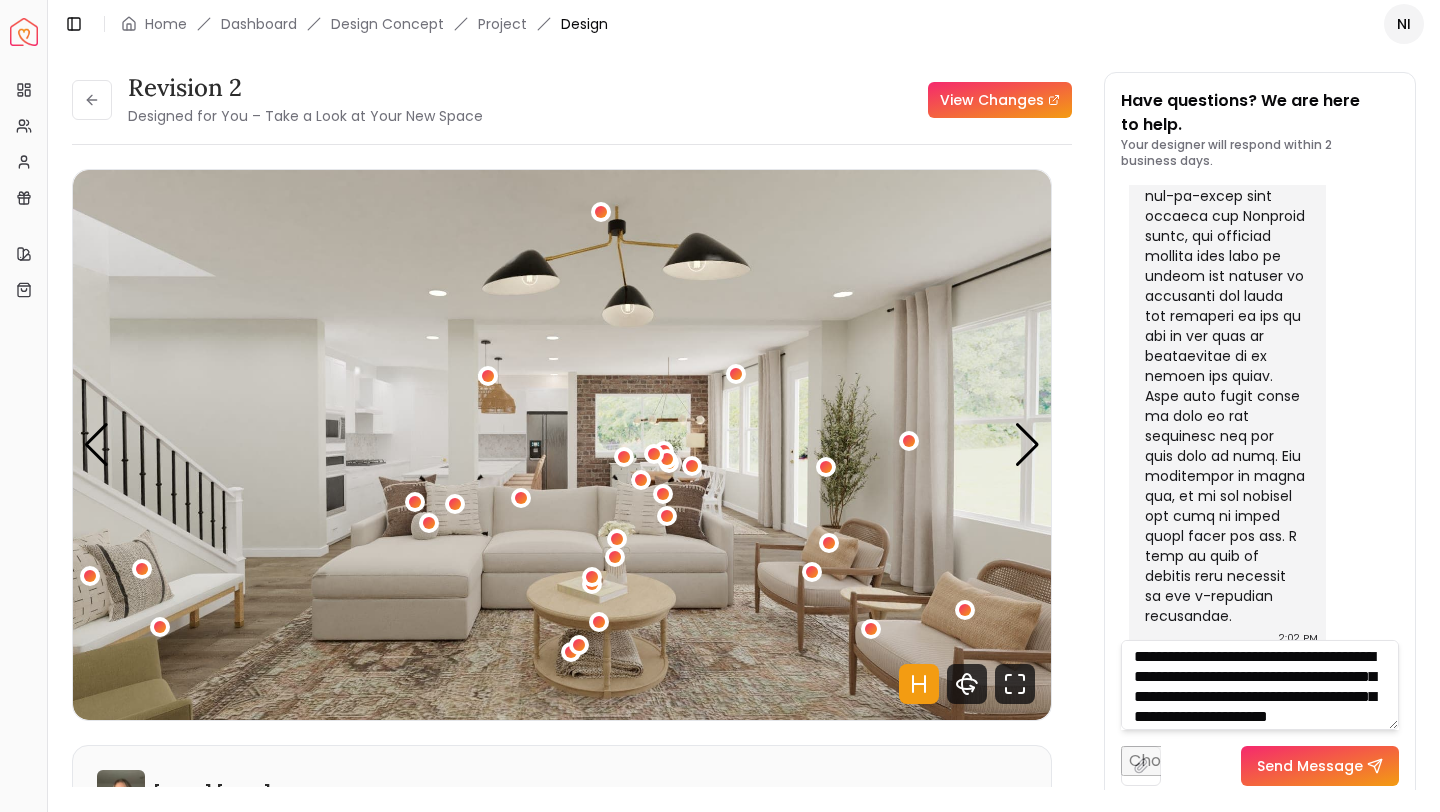 click on "**********" at bounding box center [1260, 685] 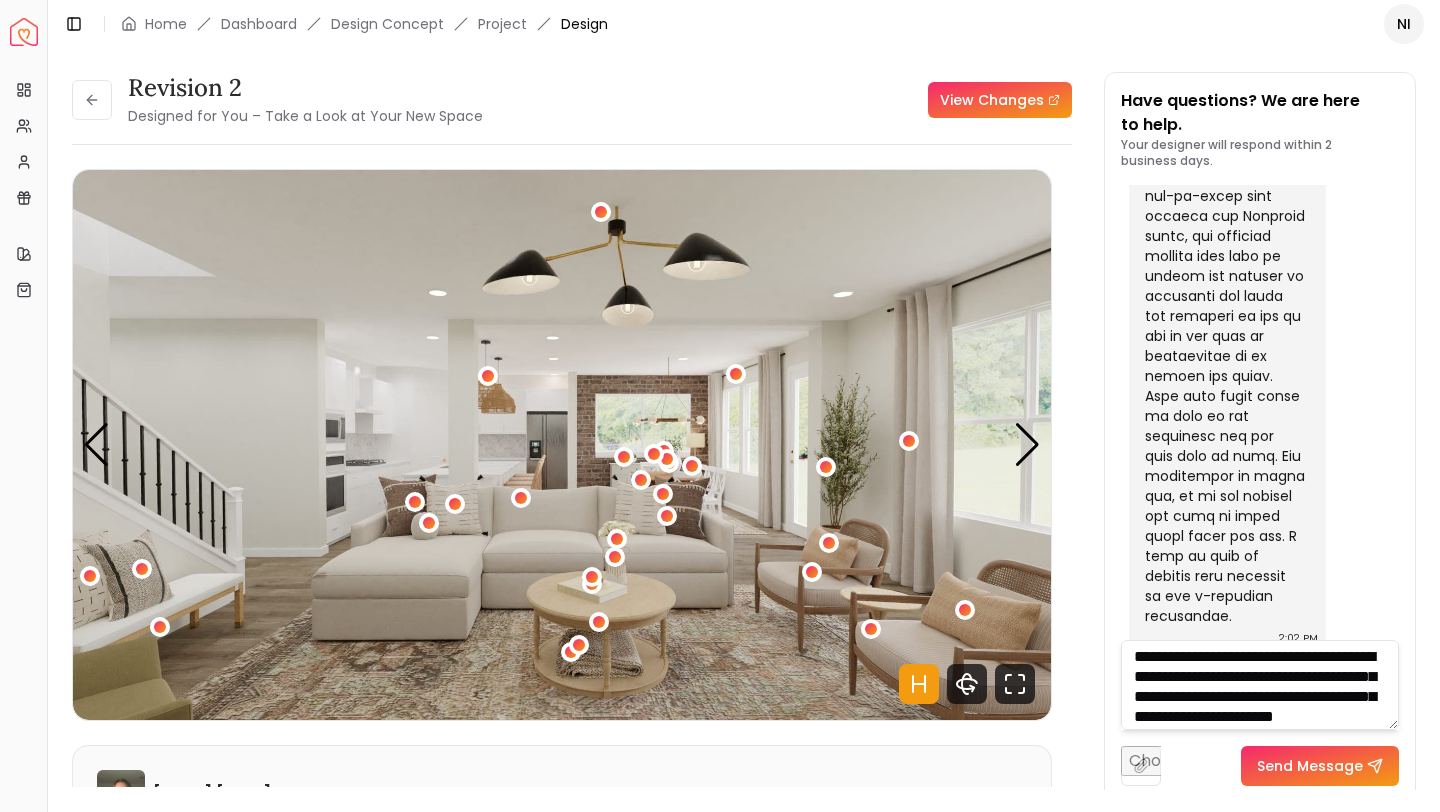 scroll, scrollTop: 28, scrollLeft: 0, axis: vertical 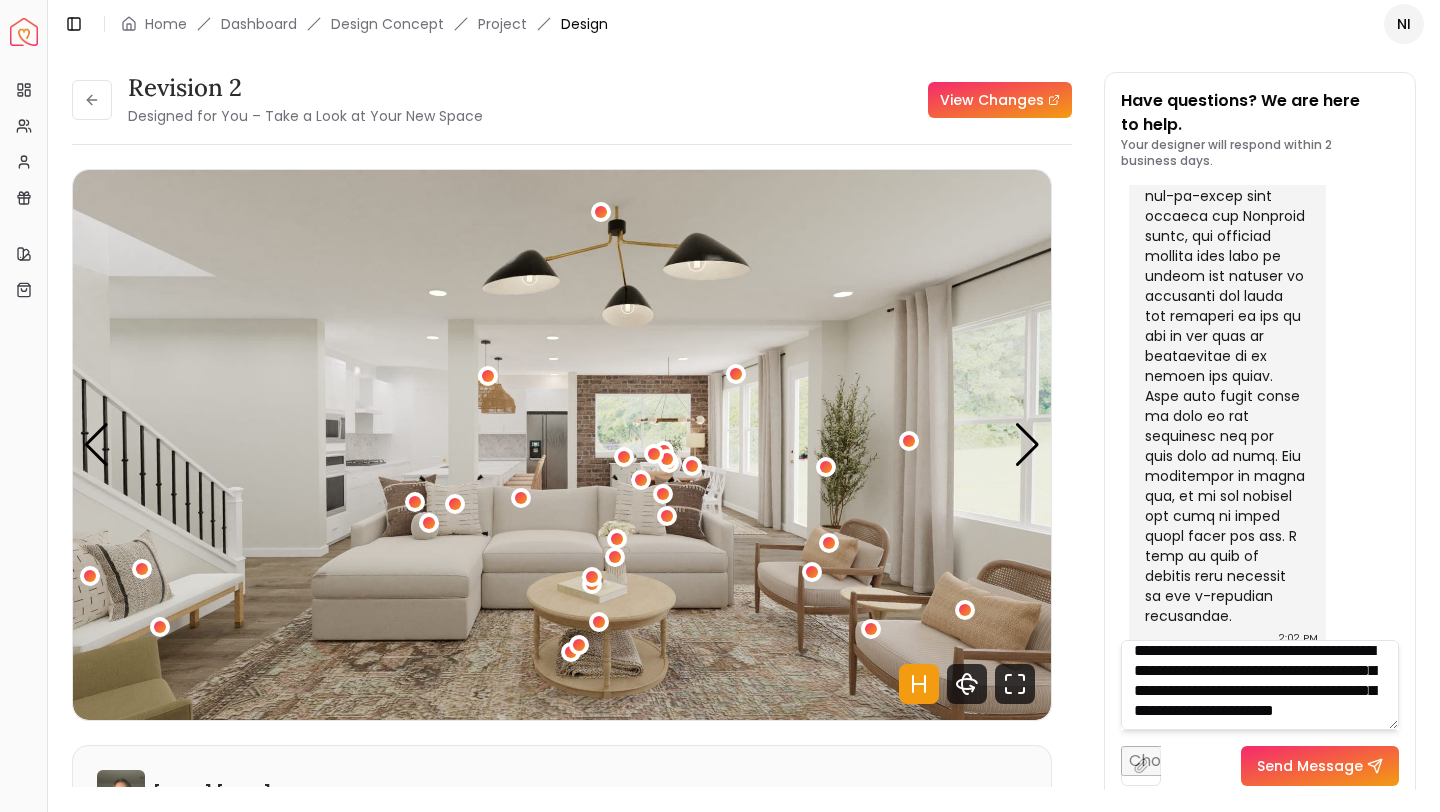 type on "**********" 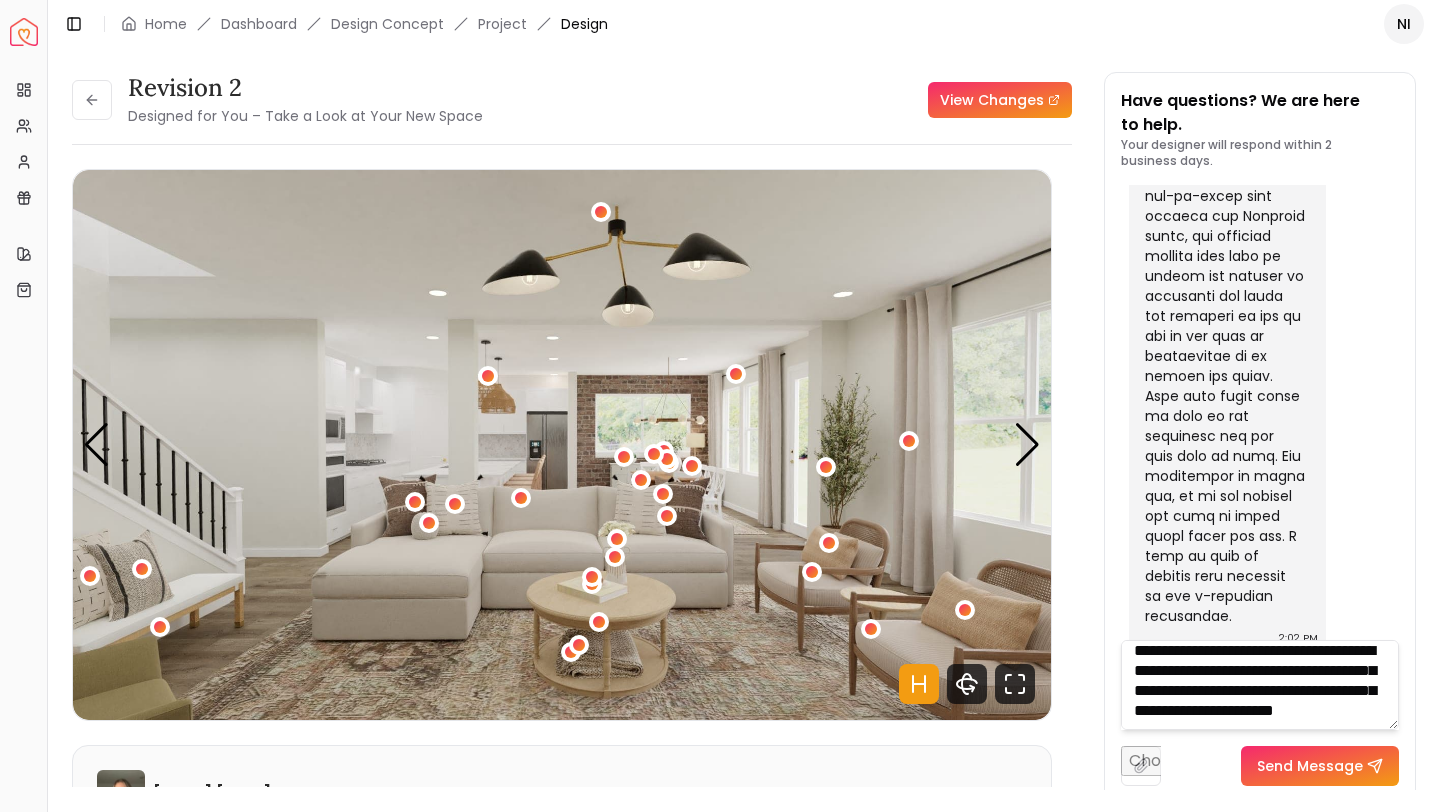 click on "Send Message" at bounding box center [1320, 766] 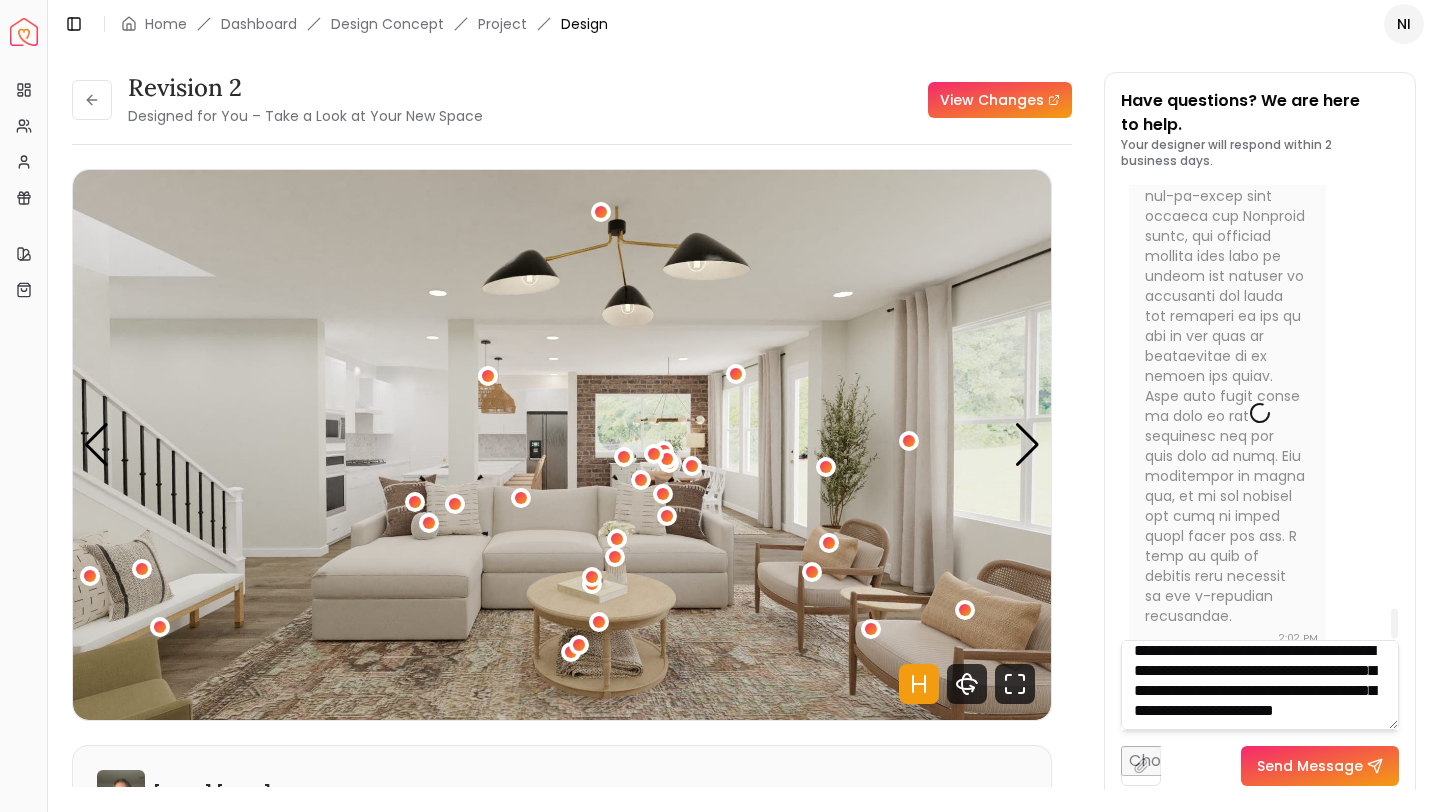 scroll, scrollTop: 0, scrollLeft: 0, axis: both 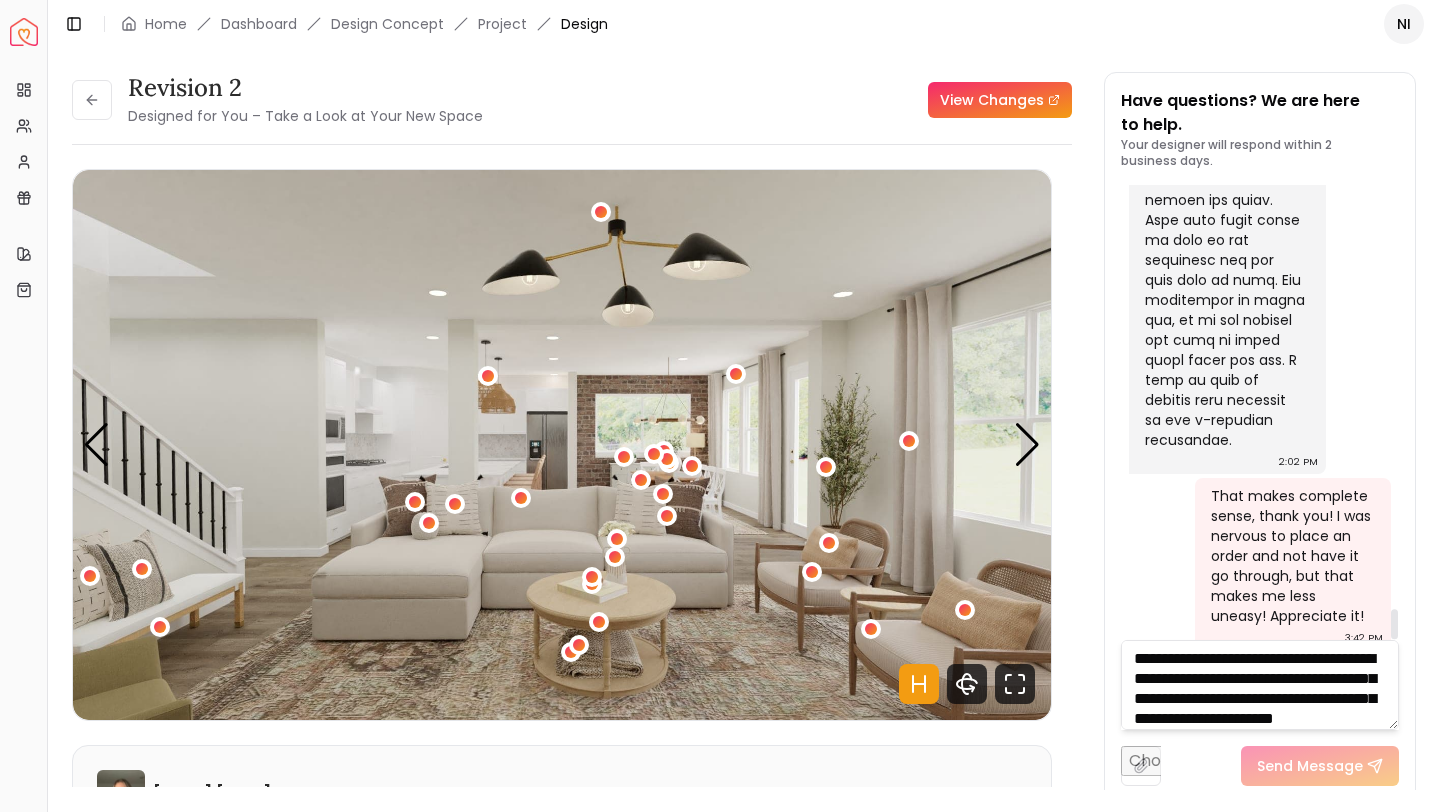 click on "**********" at bounding box center [1260, 685] 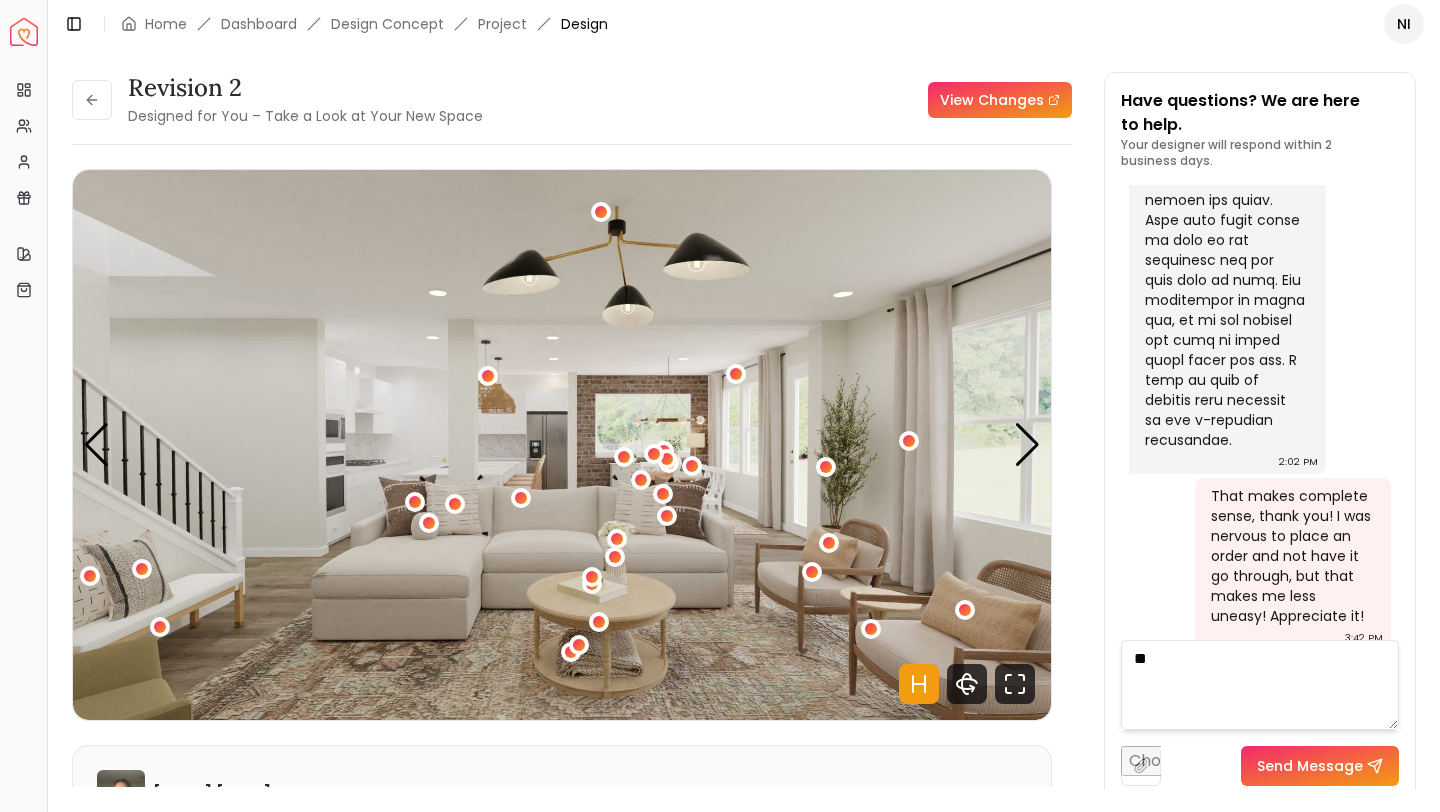 type on "*" 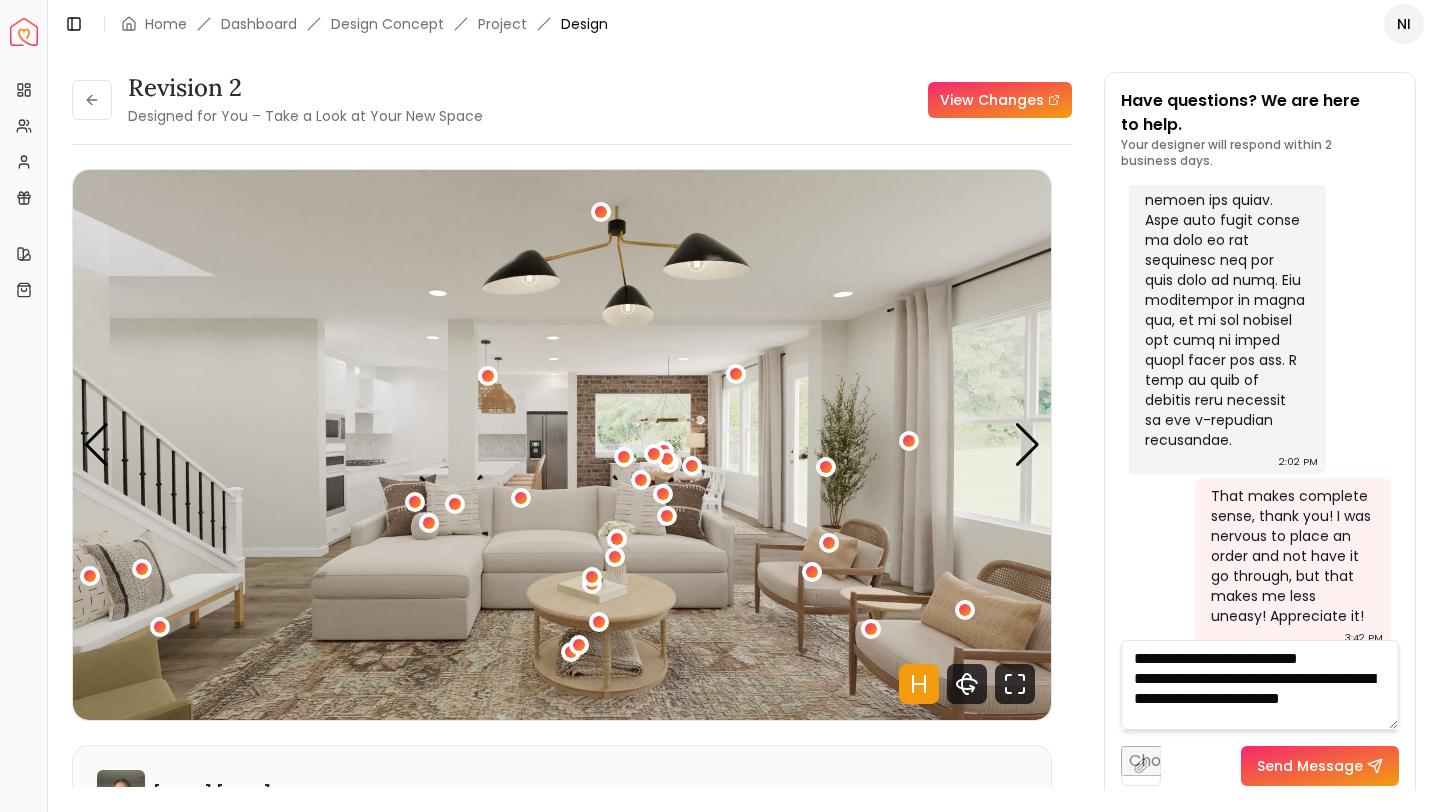scroll, scrollTop: 1, scrollLeft: 0, axis: vertical 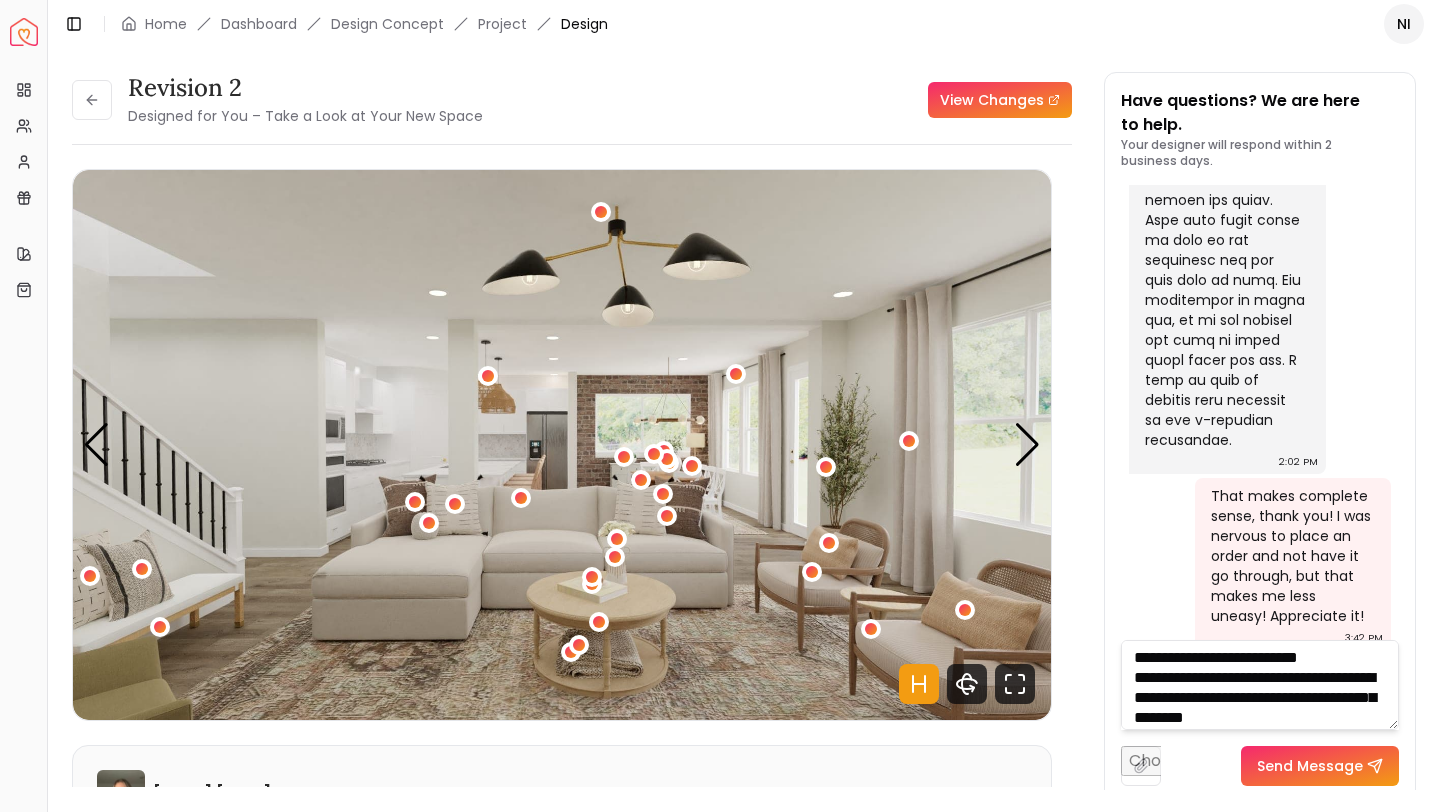 type on "**********" 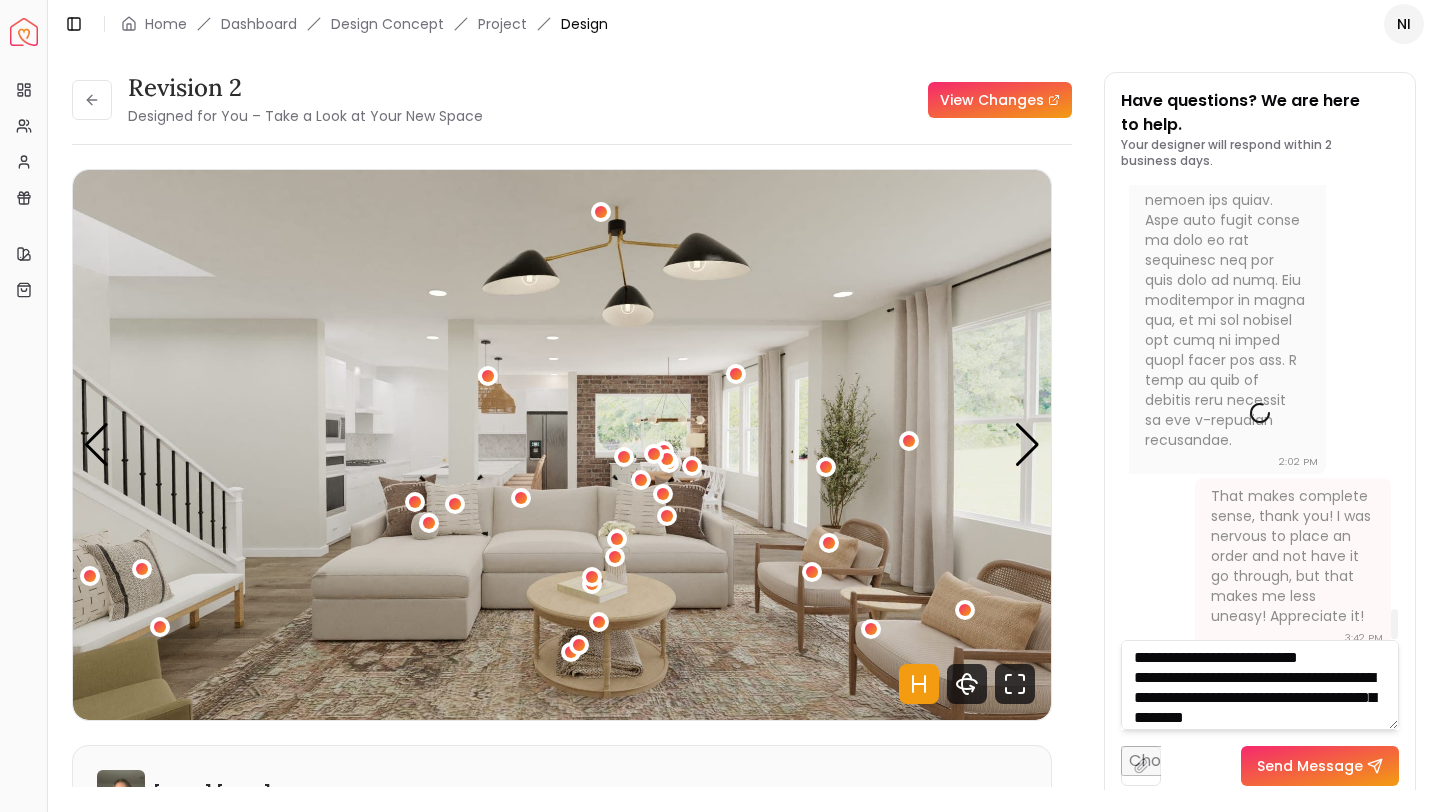 scroll, scrollTop: 0, scrollLeft: 0, axis: both 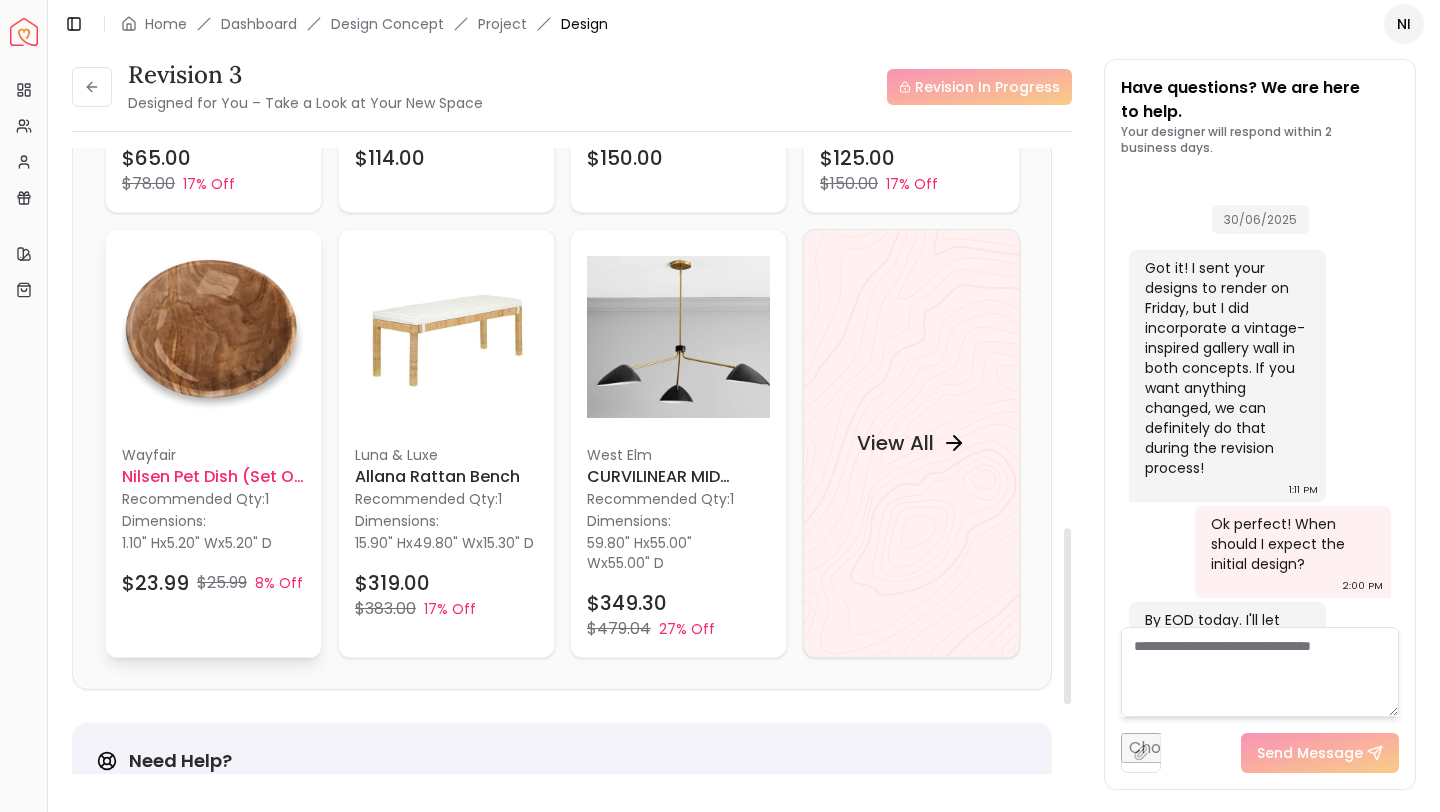 click at bounding box center (213, 337) 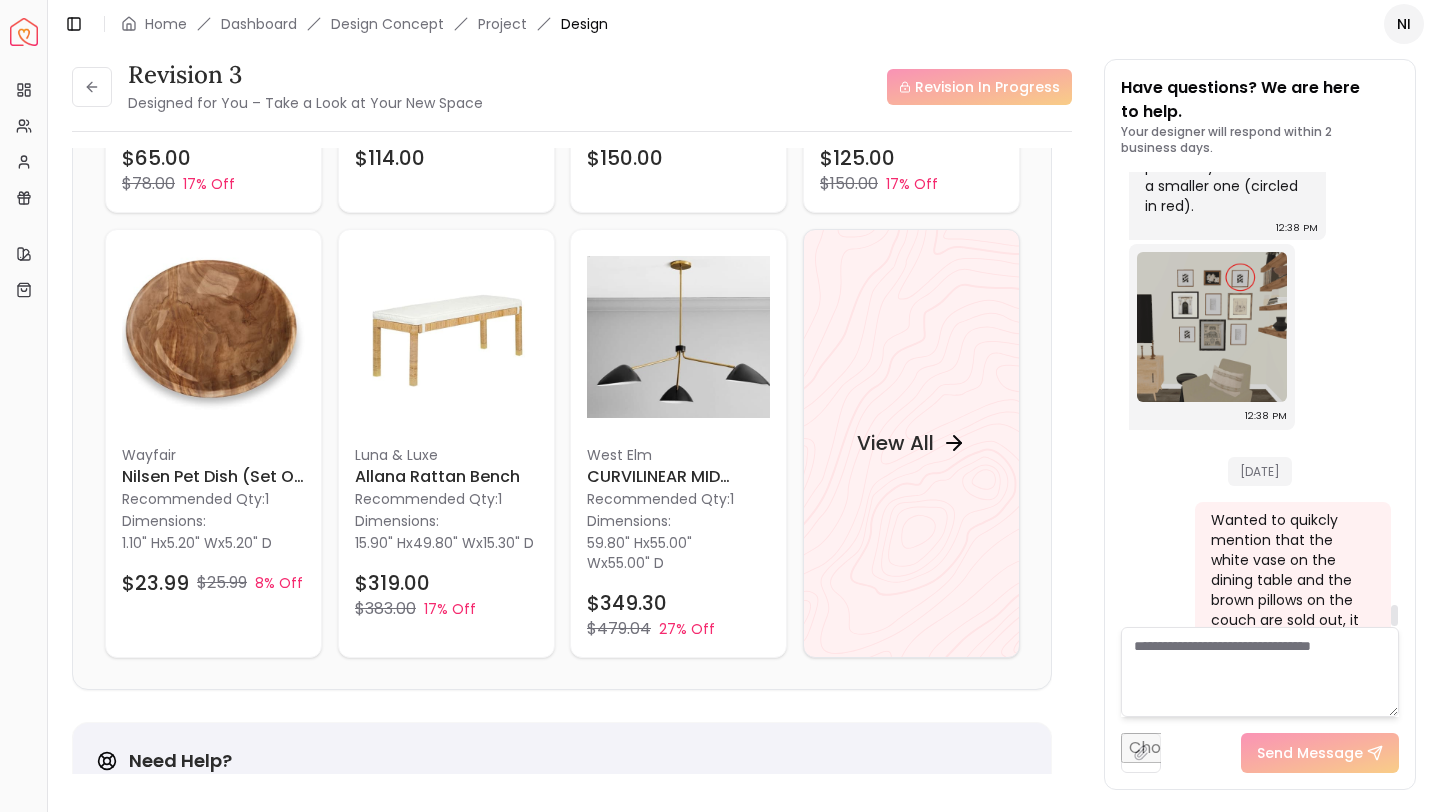 scroll, scrollTop: 9379, scrollLeft: 0, axis: vertical 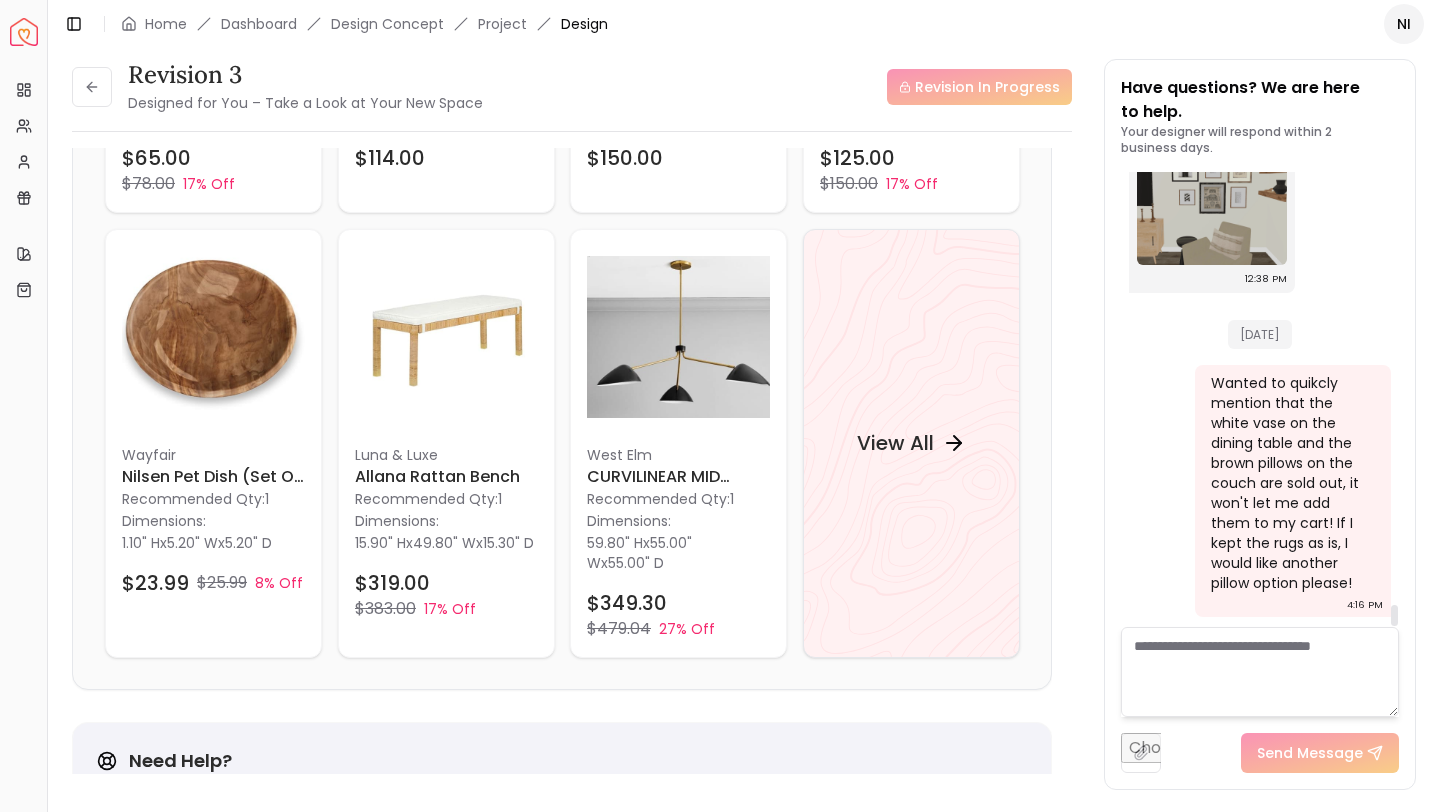 click at bounding box center (1260, 672) 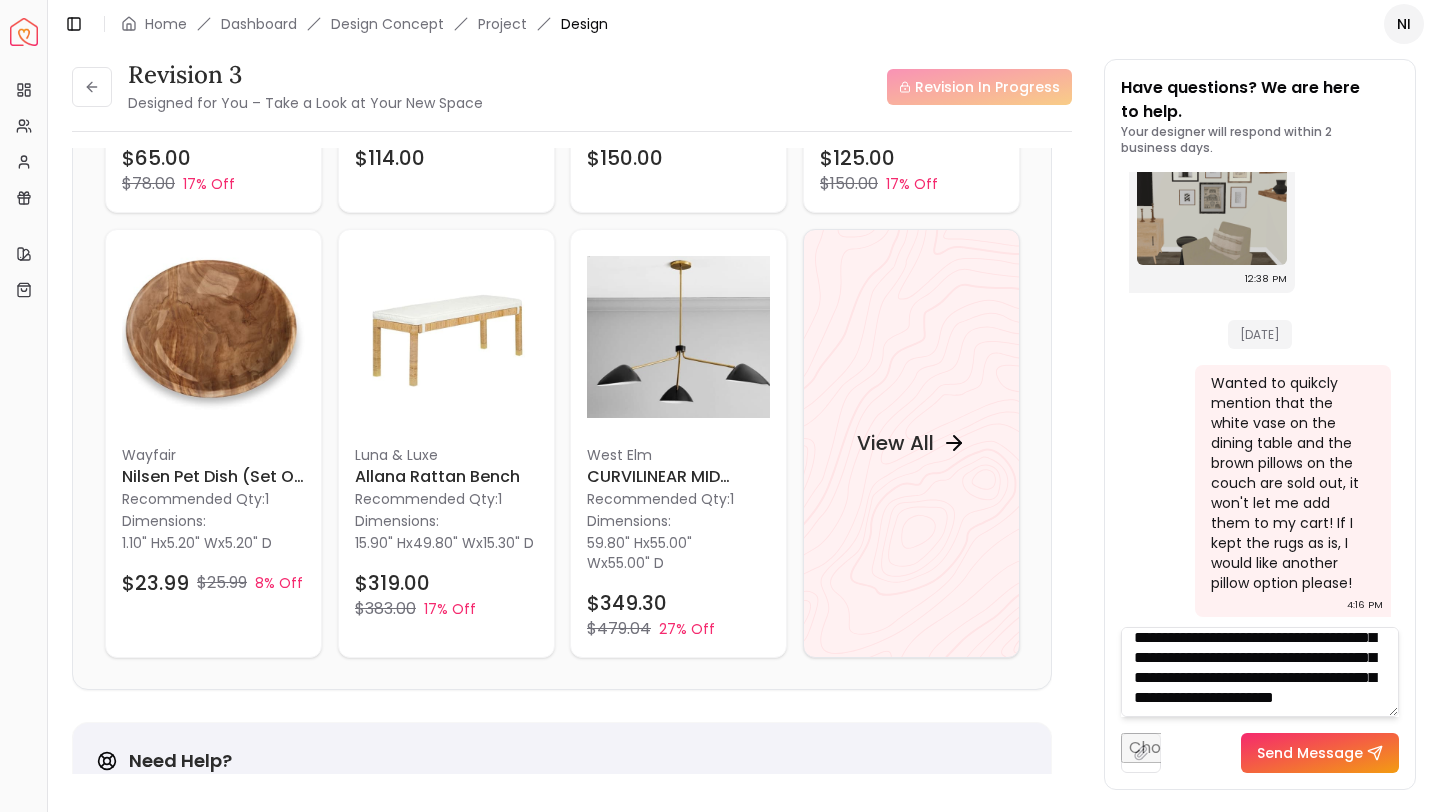 scroll, scrollTop: 81, scrollLeft: 0, axis: vertical 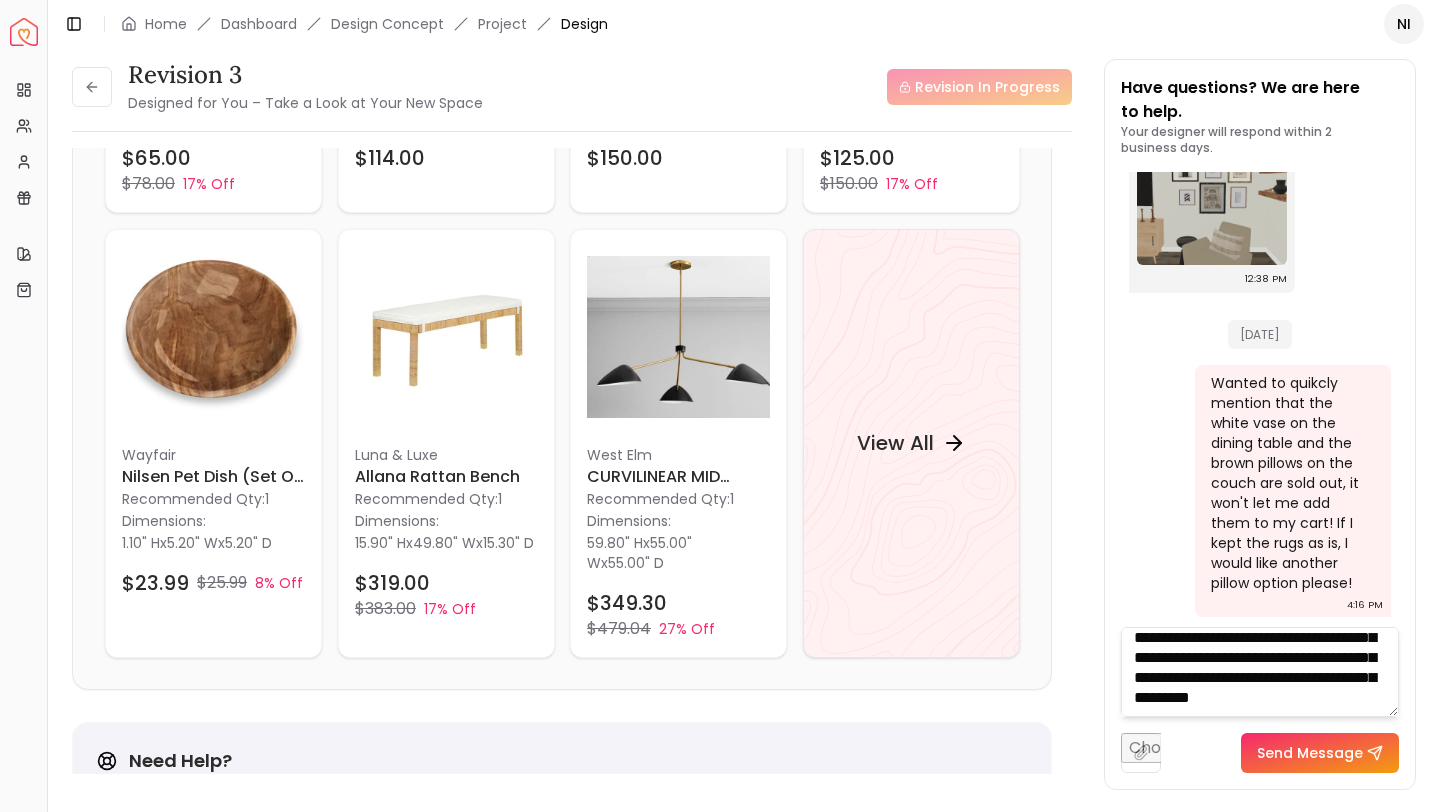 type on "**********" 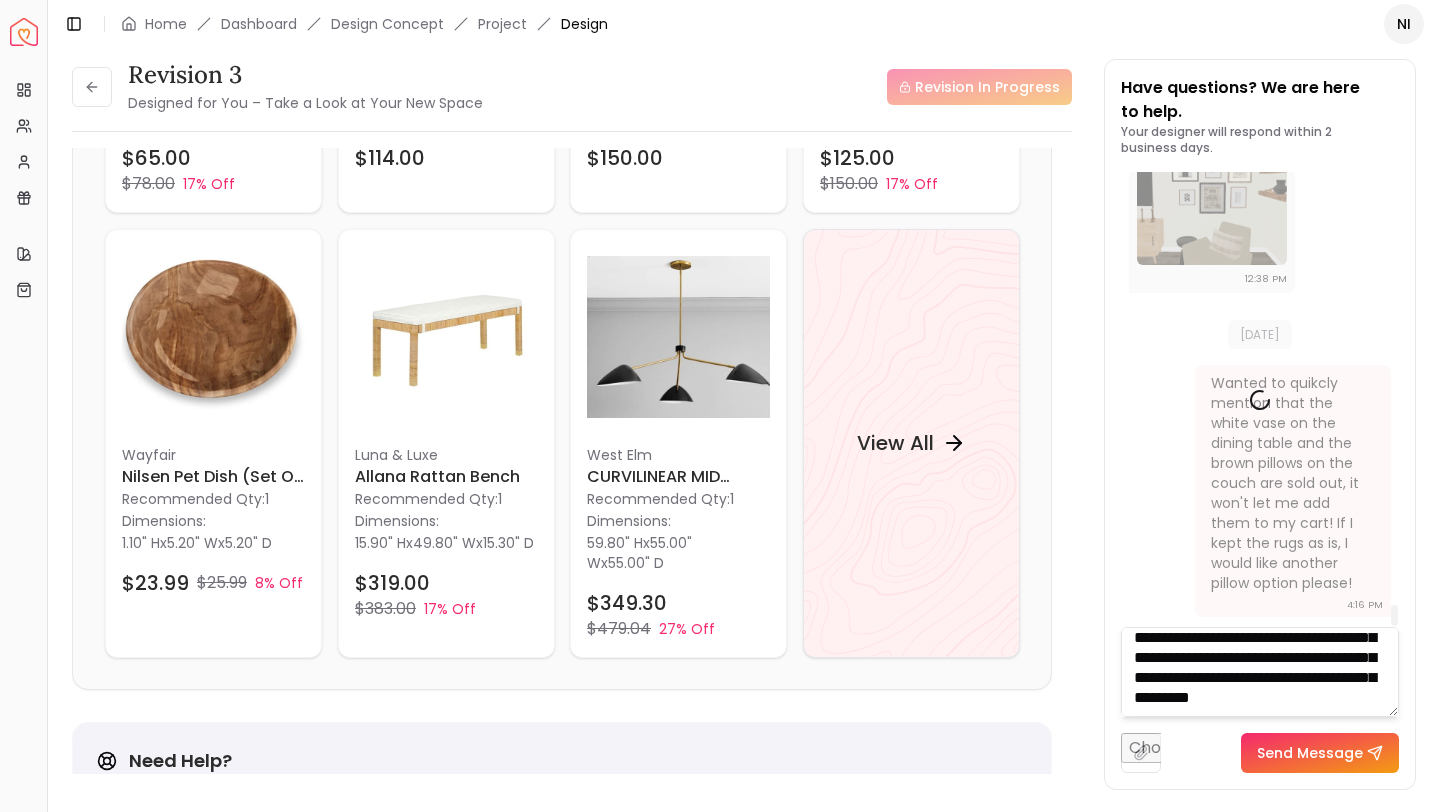 scroll, scrollTop: 0, scrollLeft: 0, axis: both 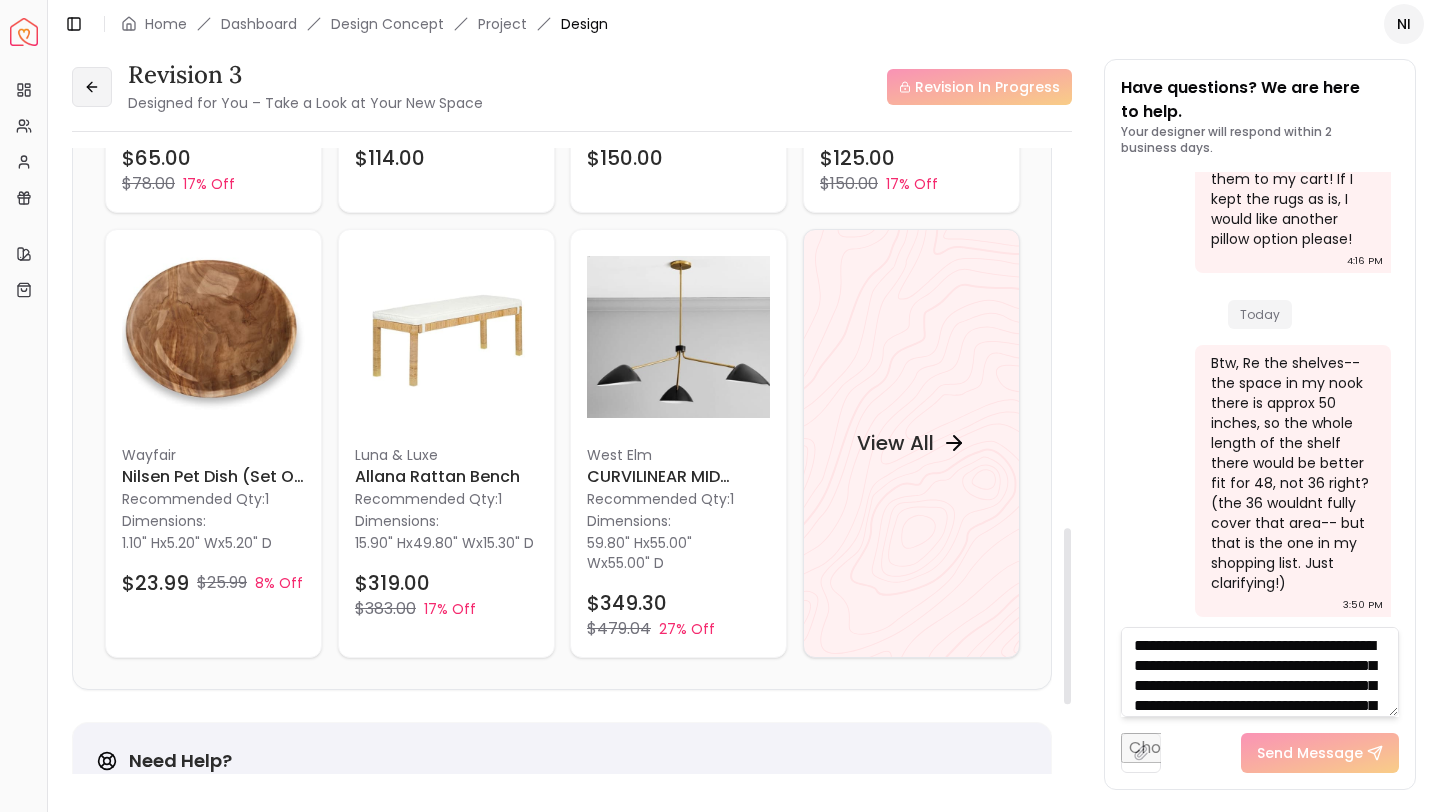 click at bounding box center (92, 87) 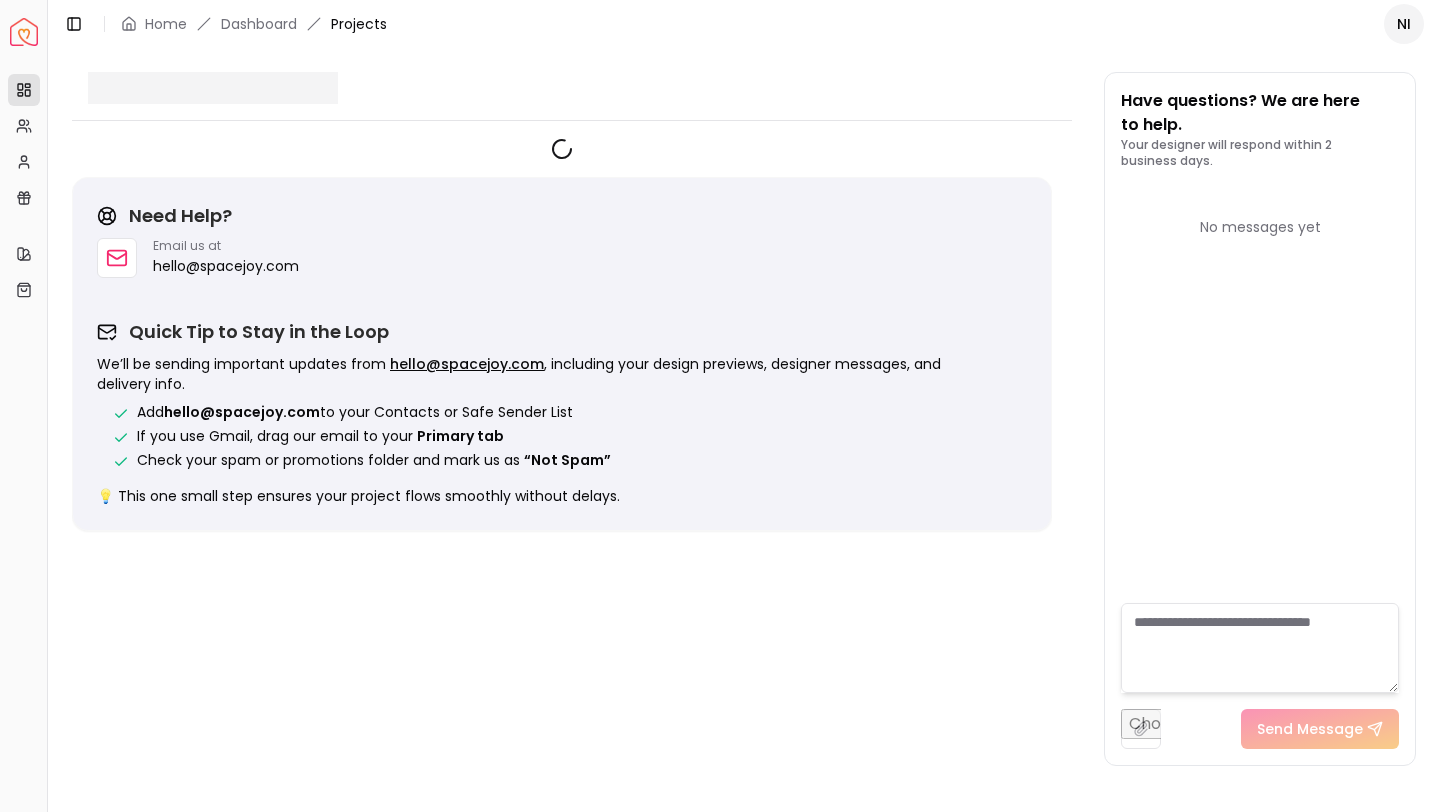 scroll, scrollTop: 0, scrollLeft: 0, axis: both 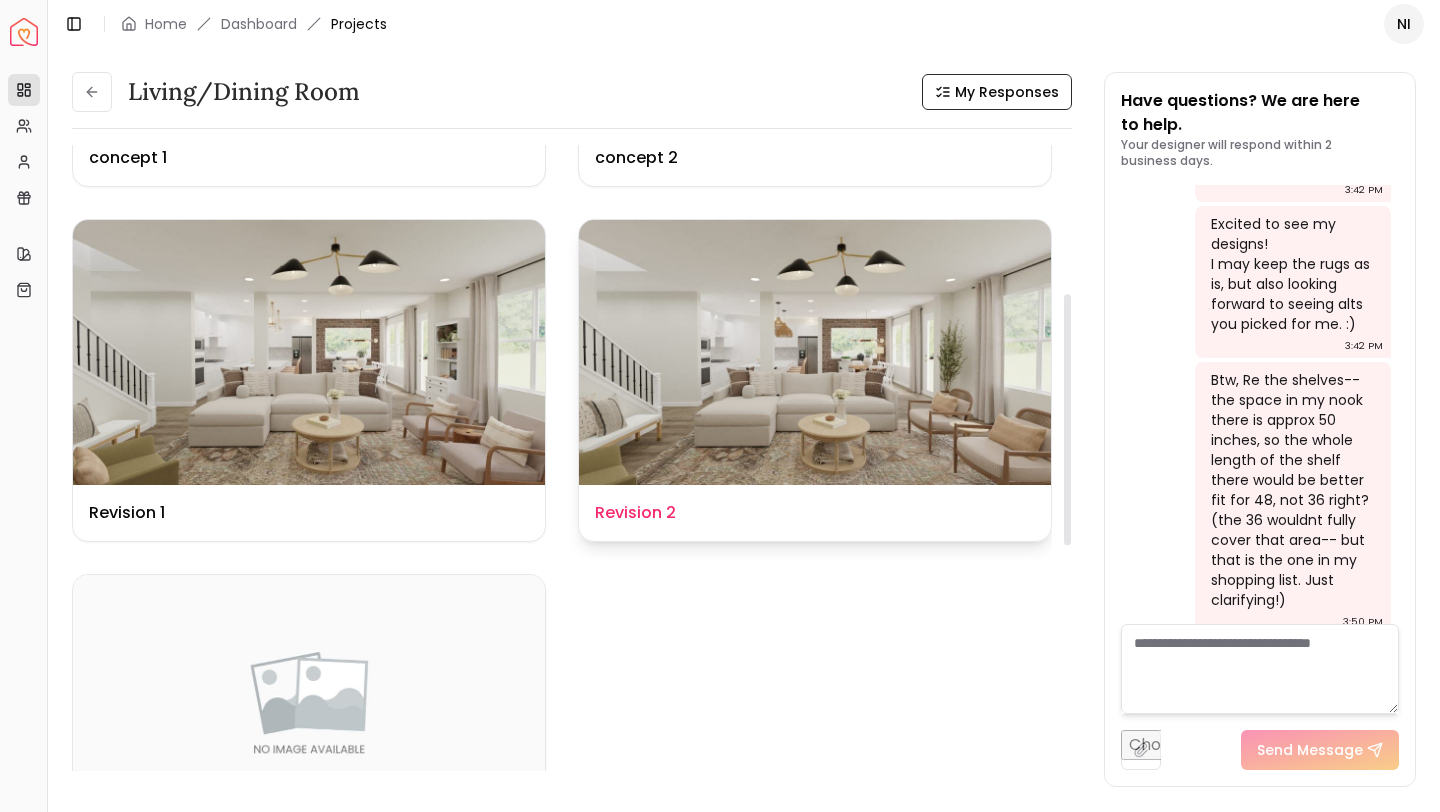 click on "Design Name Revision 2" at bounding box center [815, 513] 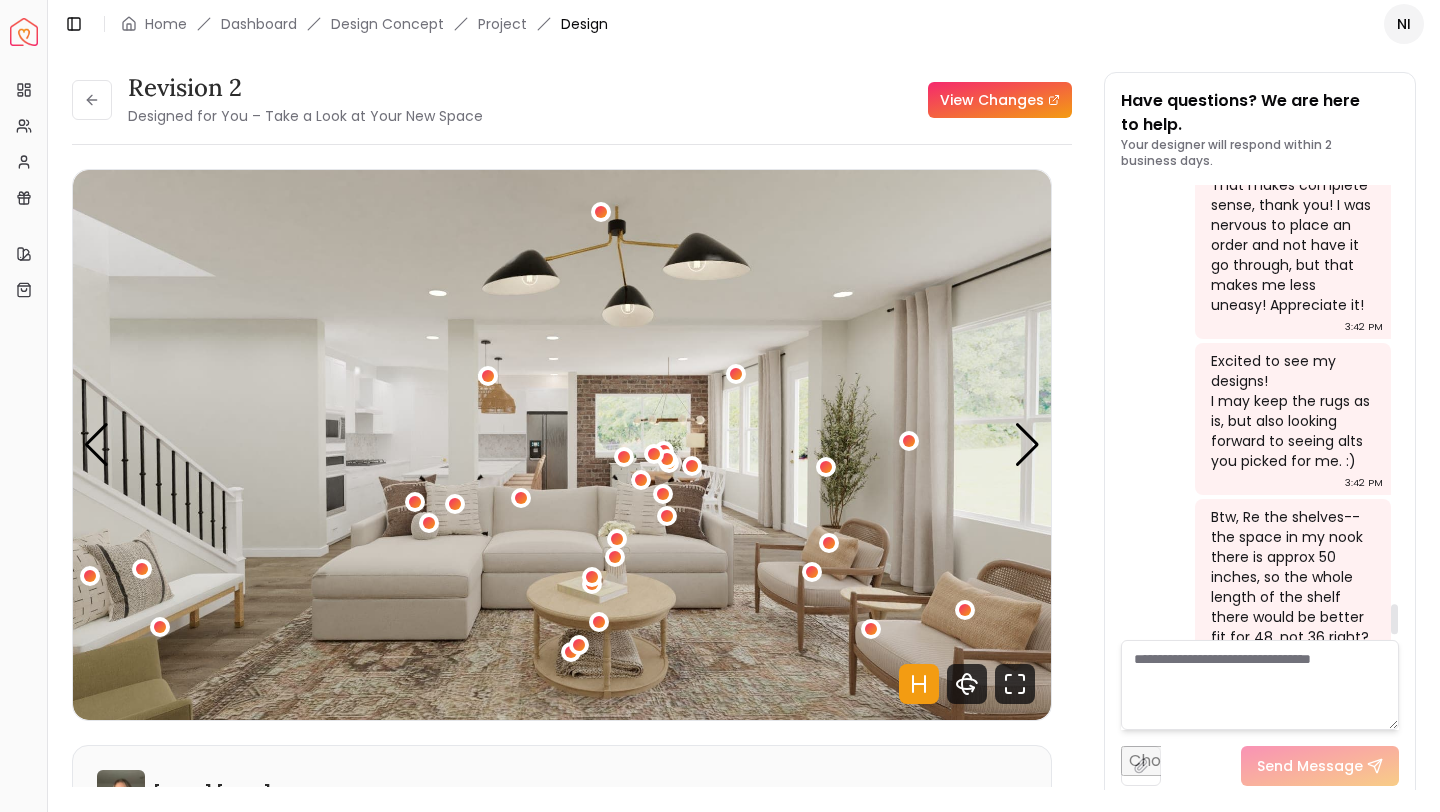 scroll, scrollTop: 6401, scrollLeft: 0, axis: vertical 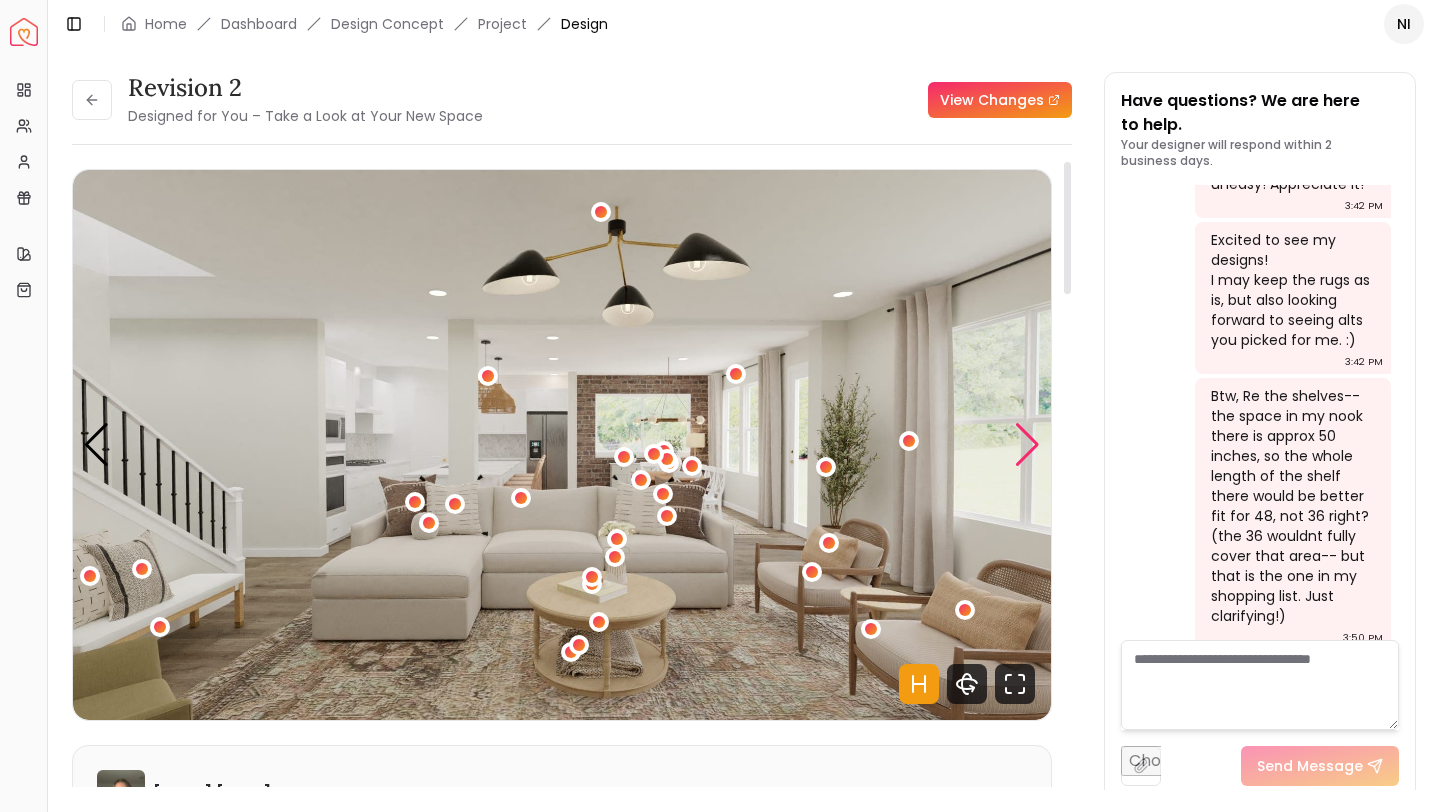 click at bounding box center [1027, 445] 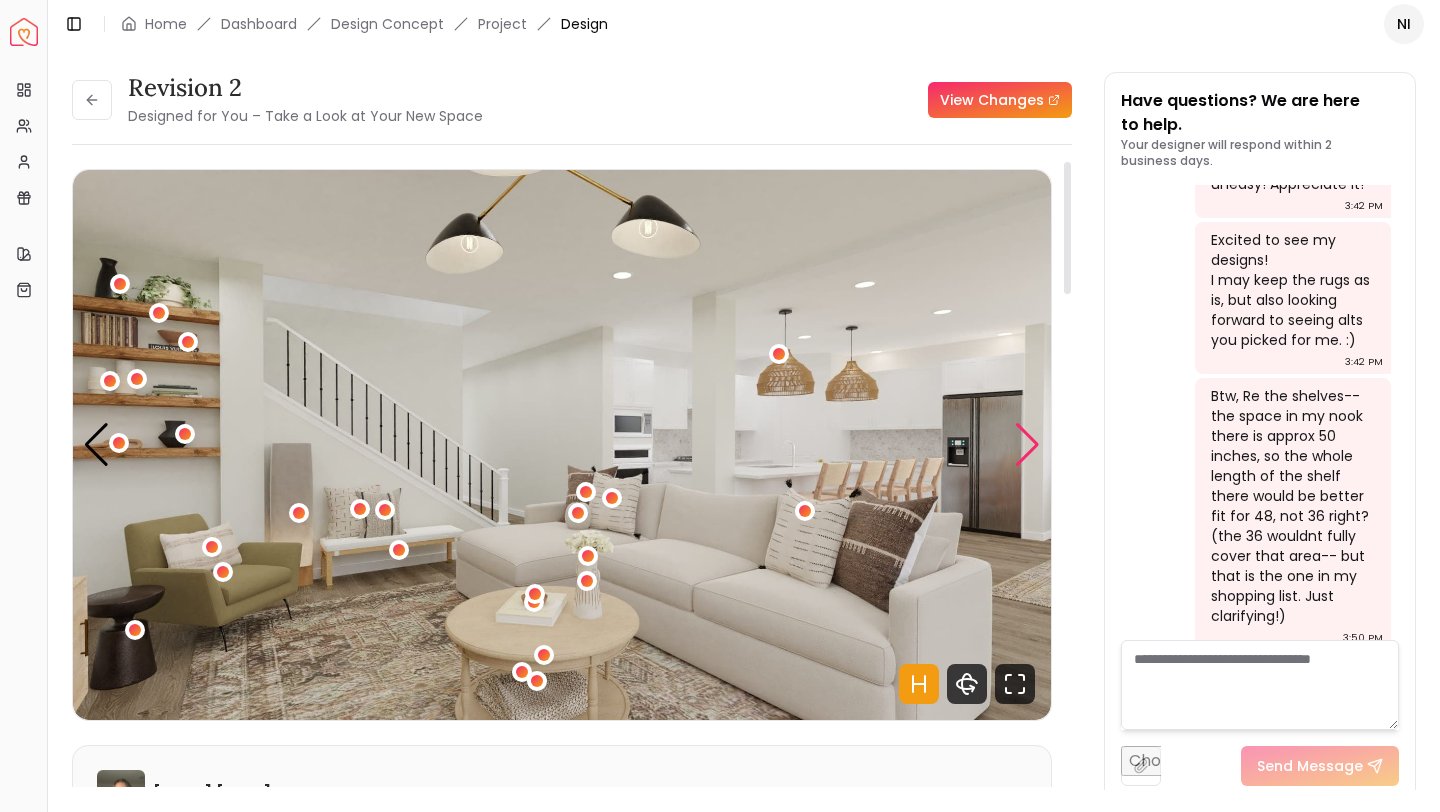 click at bounding box center (1027, 445) 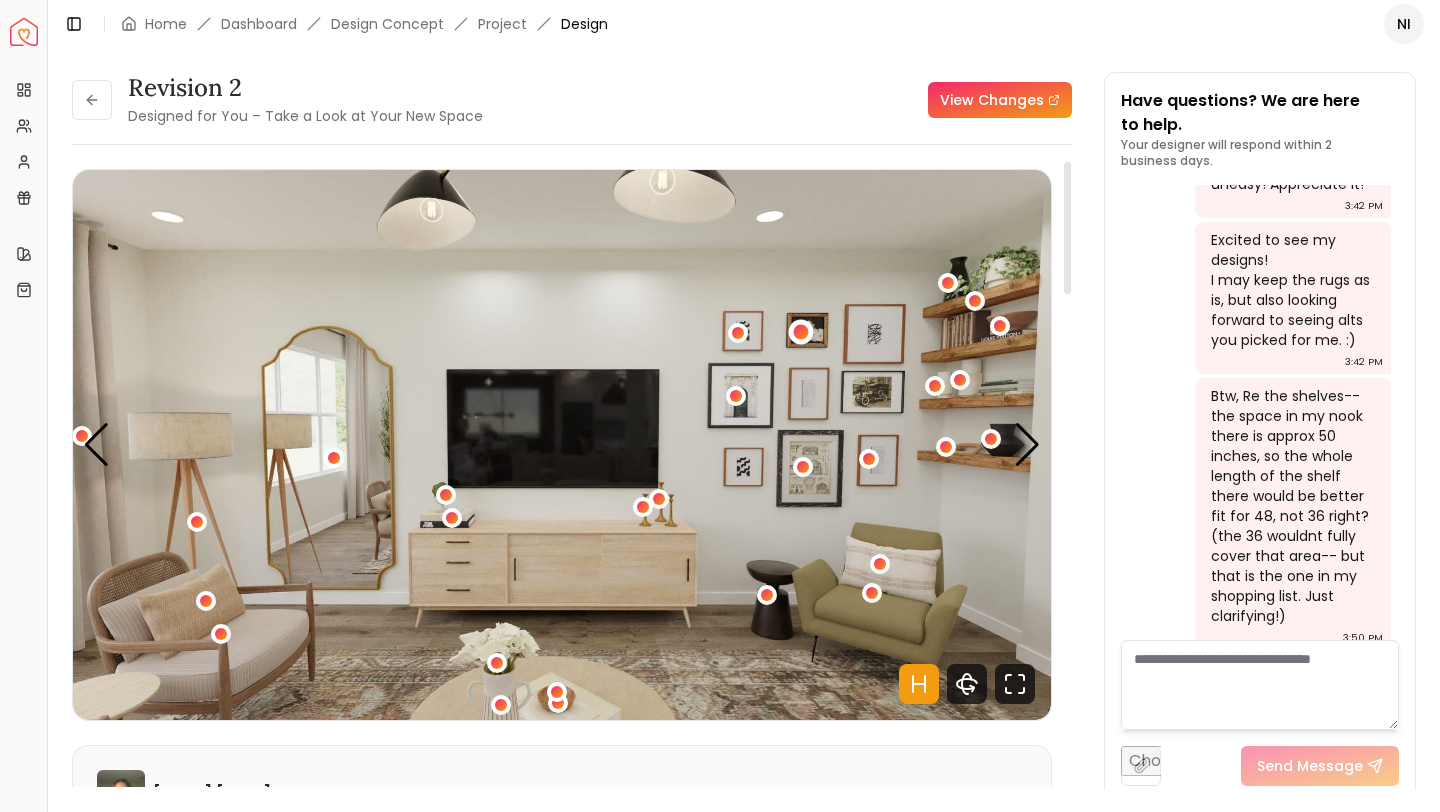 click at bounding box center (800, 332) 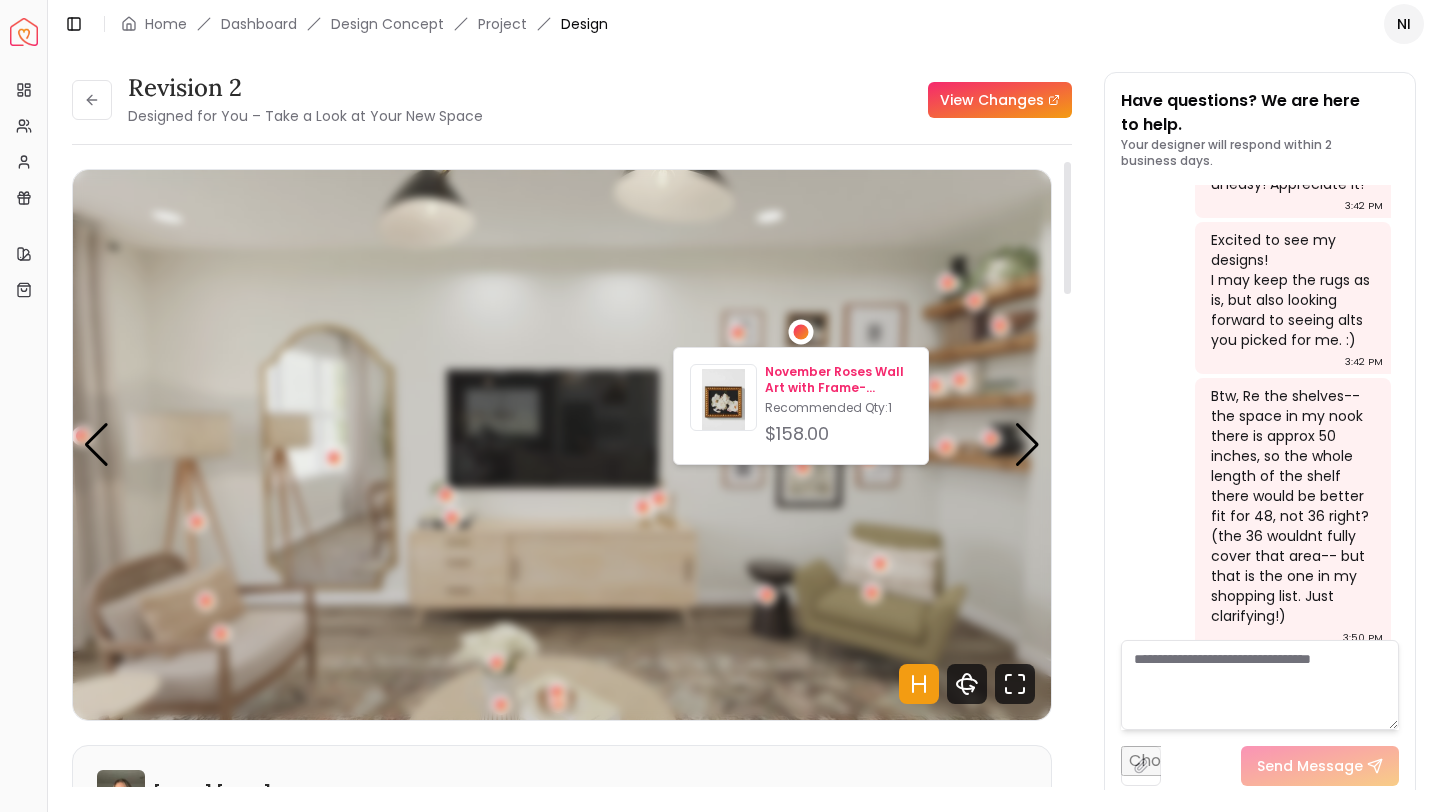 click on "November Roses Wall Art with Frame-10.5"x12.5"" at bounding box center (838, 380) 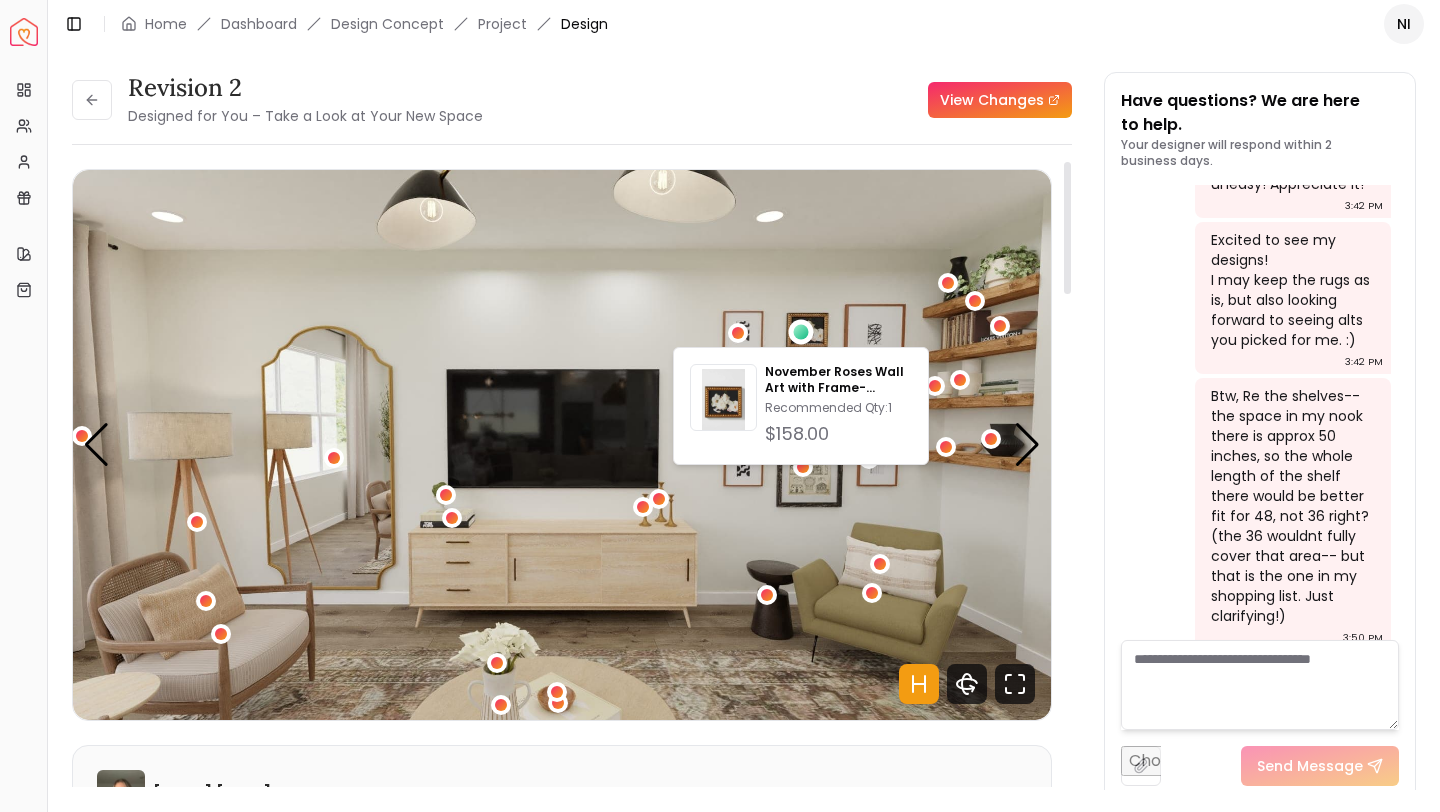 click on "View Changes" at bounding box center (785, 100) 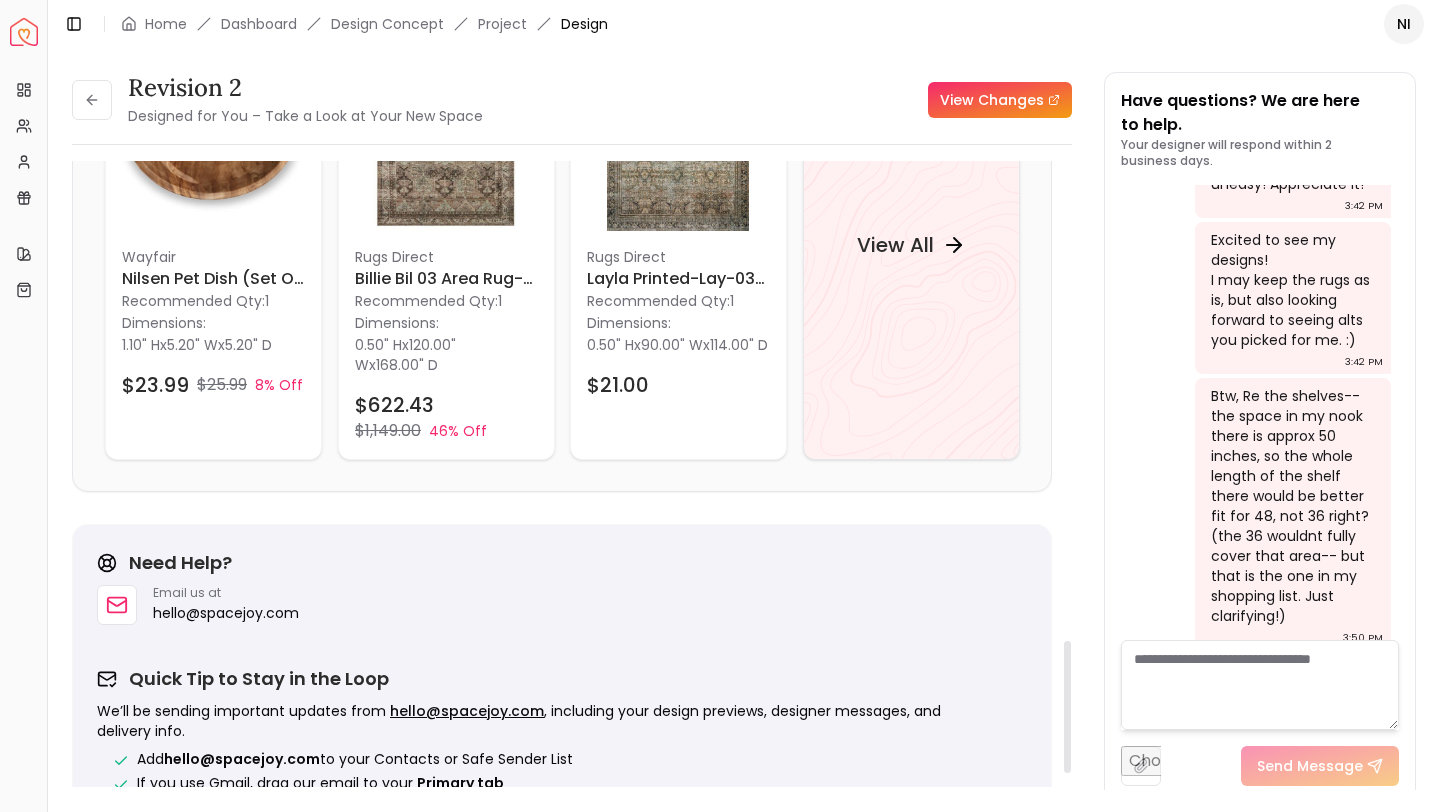 scroll, scrollTop: 2267, scrollLeft: 0, axis: vertical 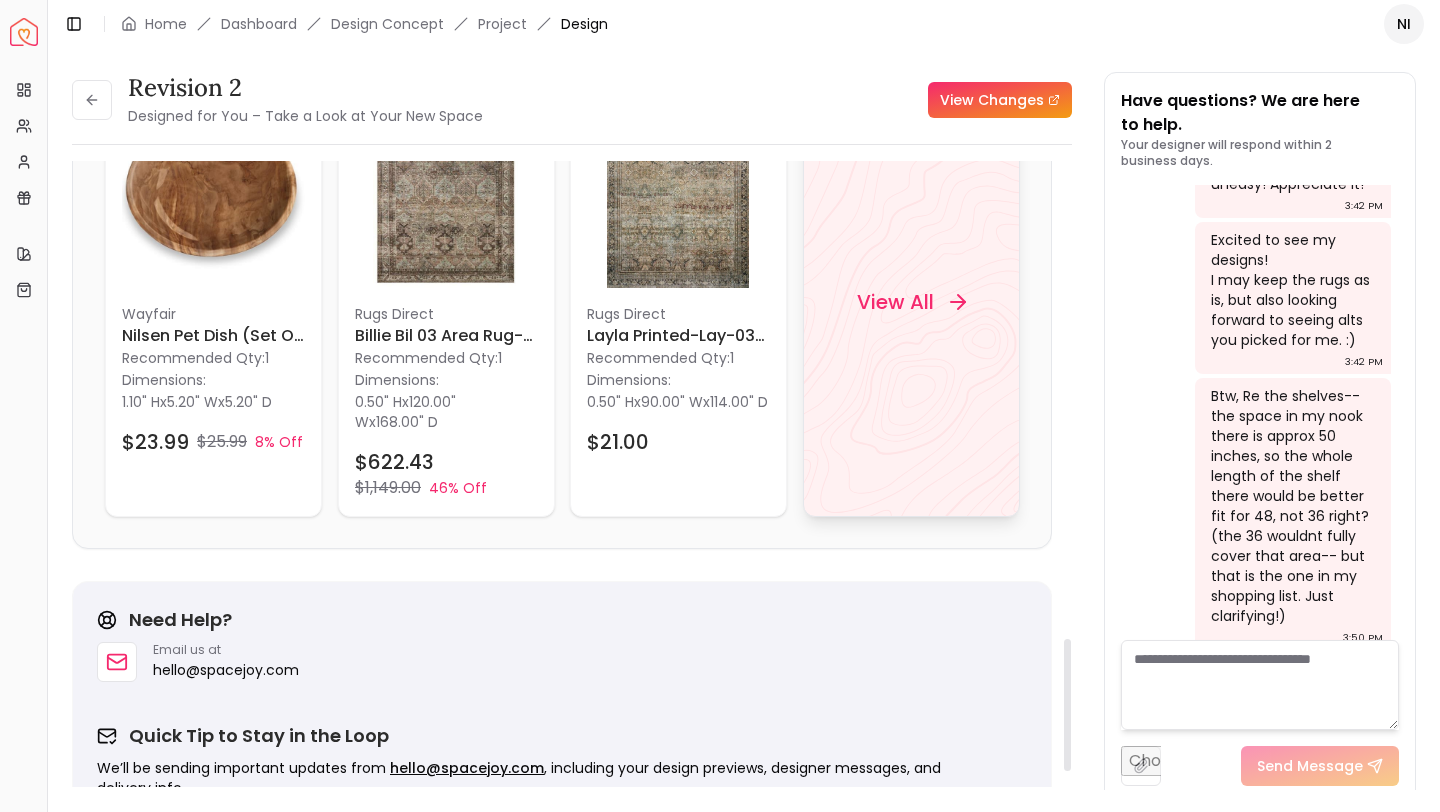 click on "View All" at bounding box center [910, 302] 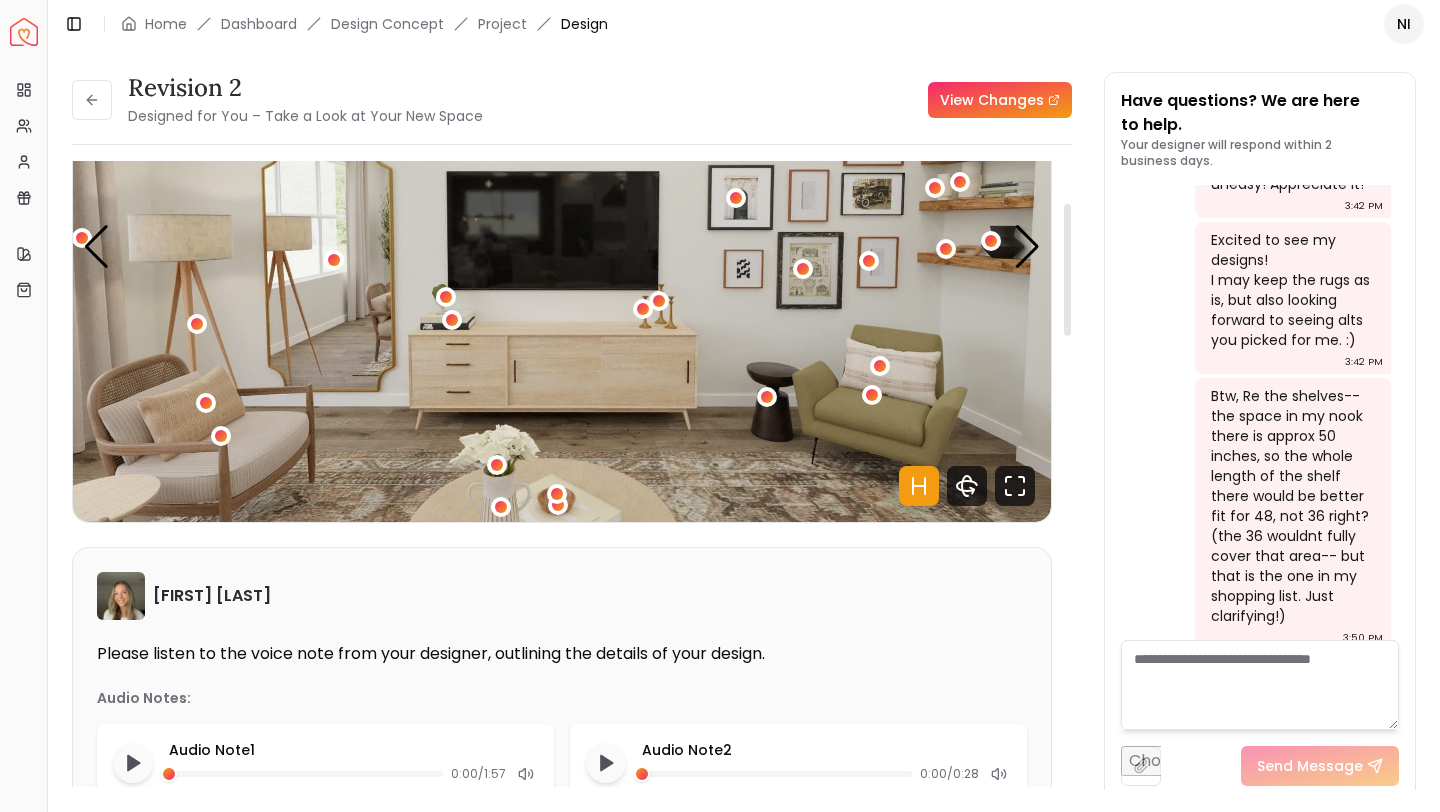 scroll, scrollTop: 0, scrollLeft: 0, axis: both 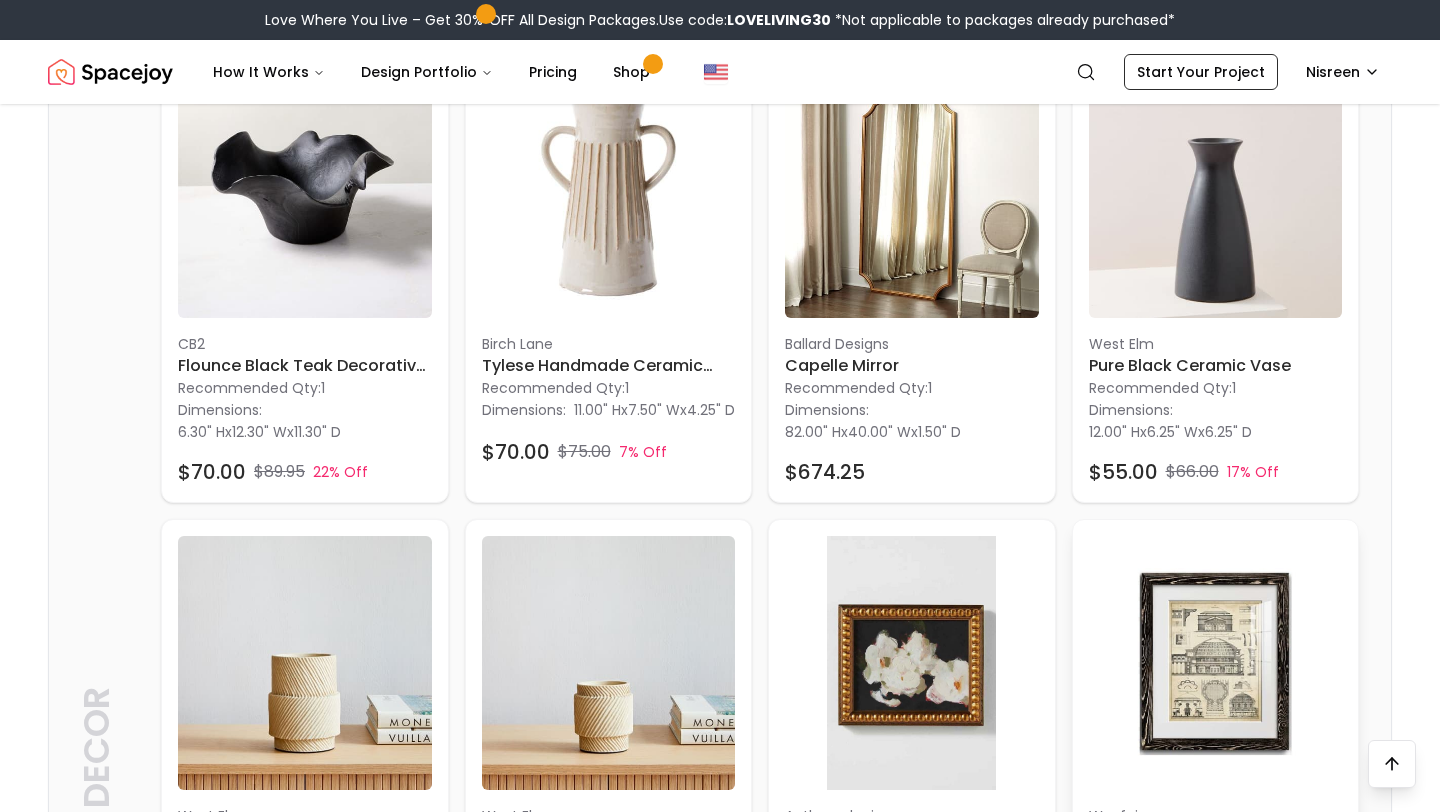 click at bounding box center [1216, 663] 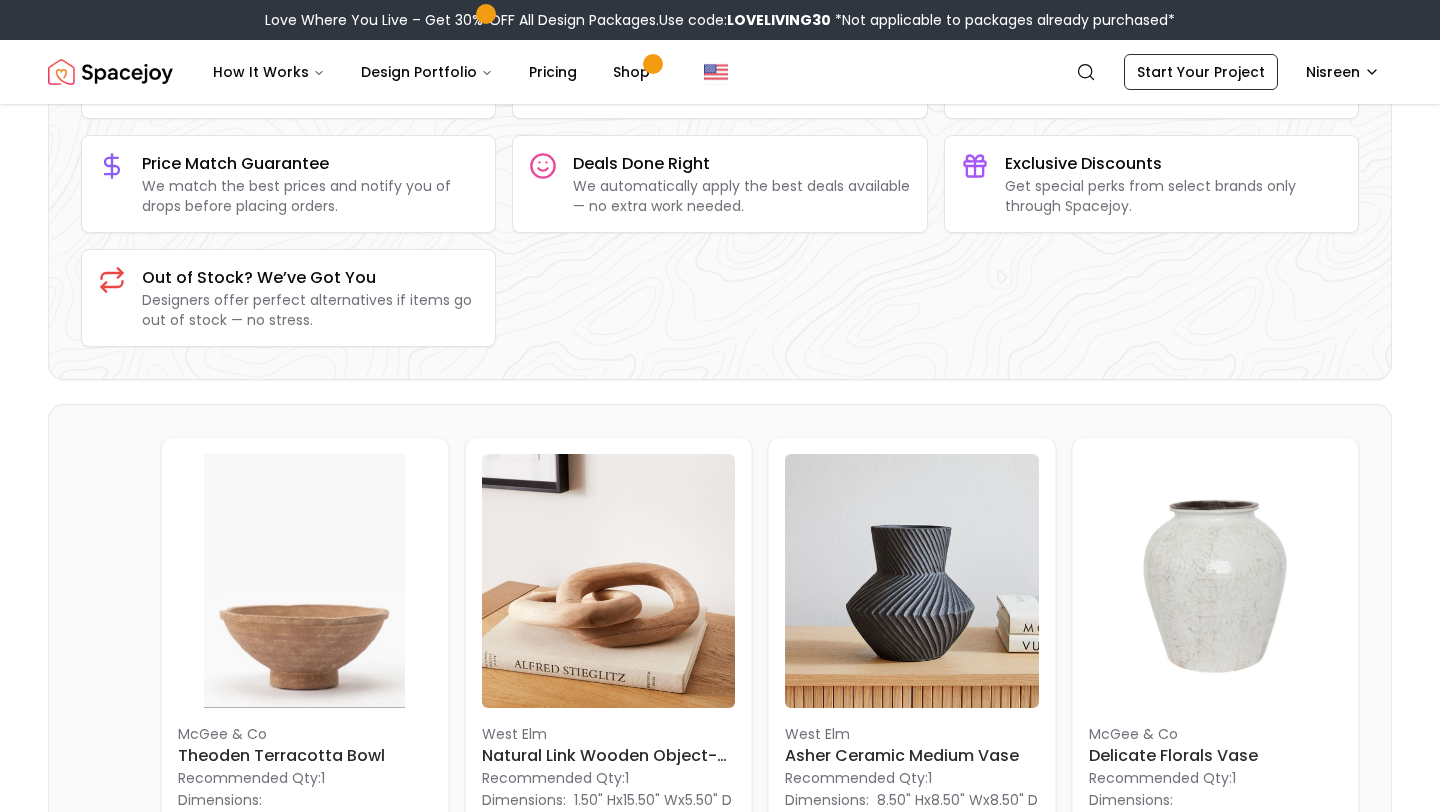 scroll, scrollTop: 0, scrollLeft: 0, axis: both 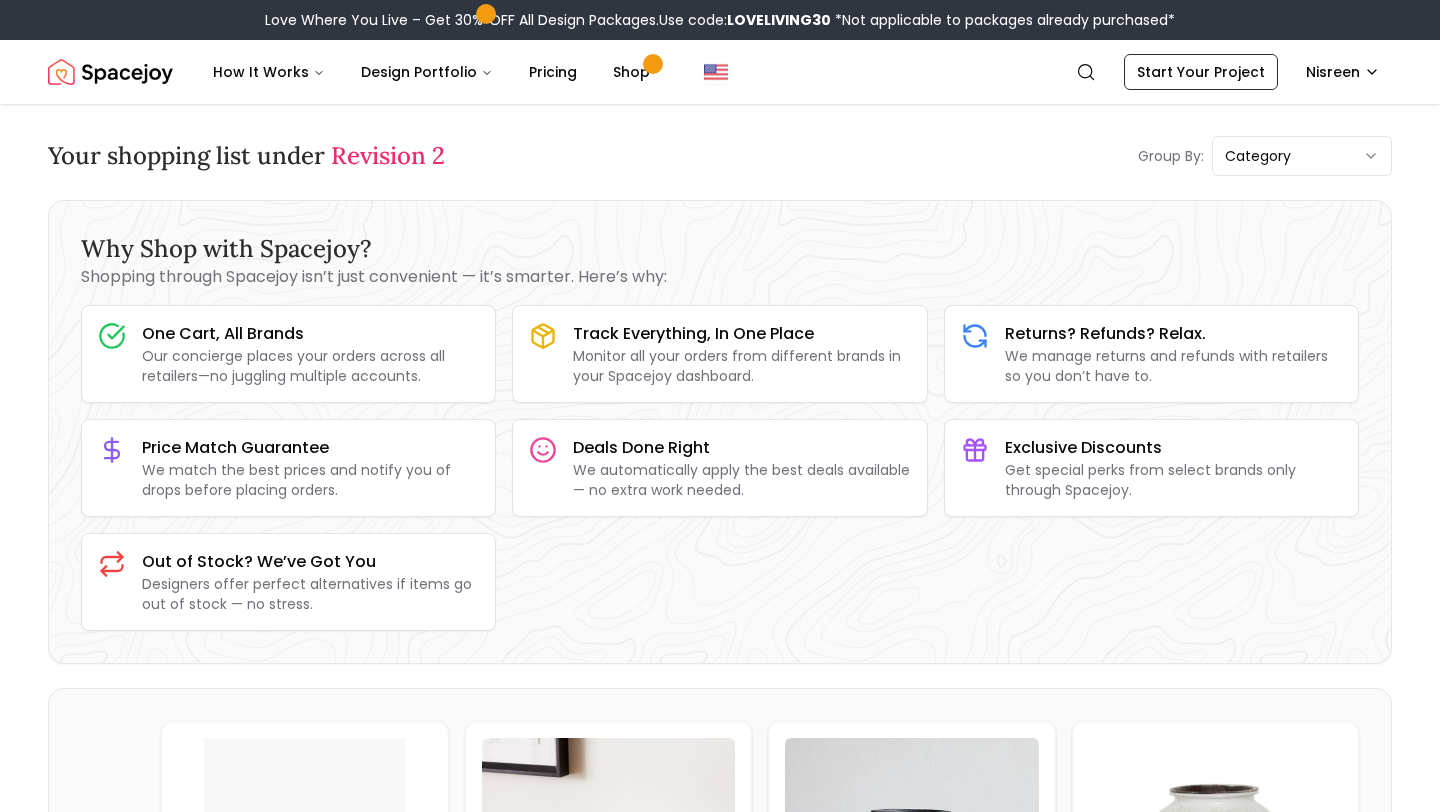 click at bounding box center [110, 72] 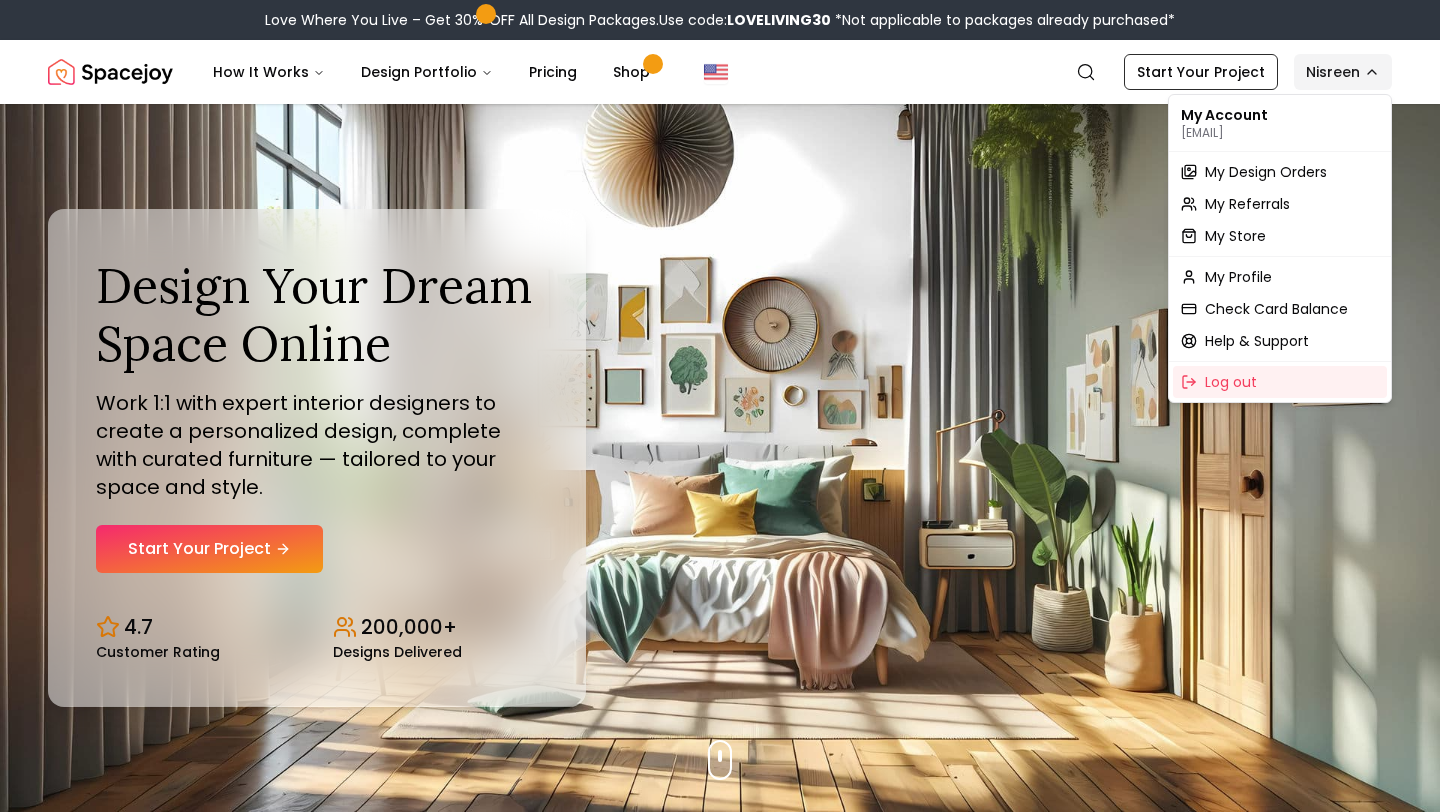 click on "Love Where You Live – Get 30% OFF All Design Packages.  Use code:  LOVELIVING30   *Not applicable to packages already purchased* Spacejoy How It Works   Design Portfolio   Pricing Shop Search Start Your Project   [NAME] Design Your Dream Space Online Work 1:1 with expert interior designers to create a personalized design, complete with curated furniture — tailored to your space and style. Start Your Project   4.7 Customer Rating 200,000+ Designs Delivered Design Your Dream Space Online Work 1:1 with expert interior designers to create a personalized design, complete with curated furniture — tailored to your space and style. Start Your Project   4.7 Customer Rating 200,000+ Designs Delivered Summer Design Sale Get 25% OFF on all Design Packages Get Started   Mid-Summer Style Event Up to 60% OFF on Furniture & Decor Shop Now   Get Matched with Expert Interior Designers Online! [NAME] Designer [NAME] Designer [NAME] Designer [NAME] Designer [NAME] Designer   1 2" at bounding box center (720, 5976) 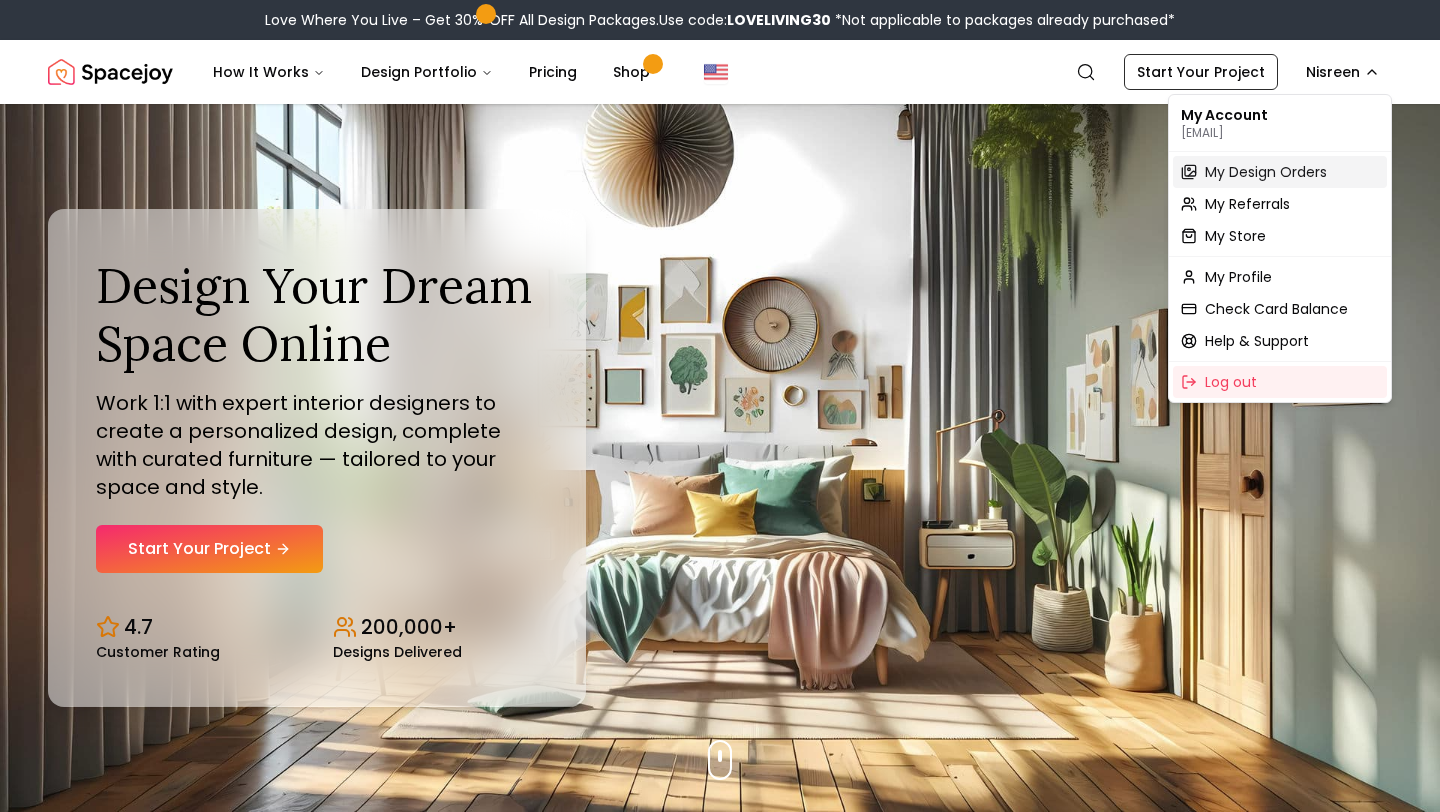 click on "My Design Orders" at bounding box center (1266, 172) 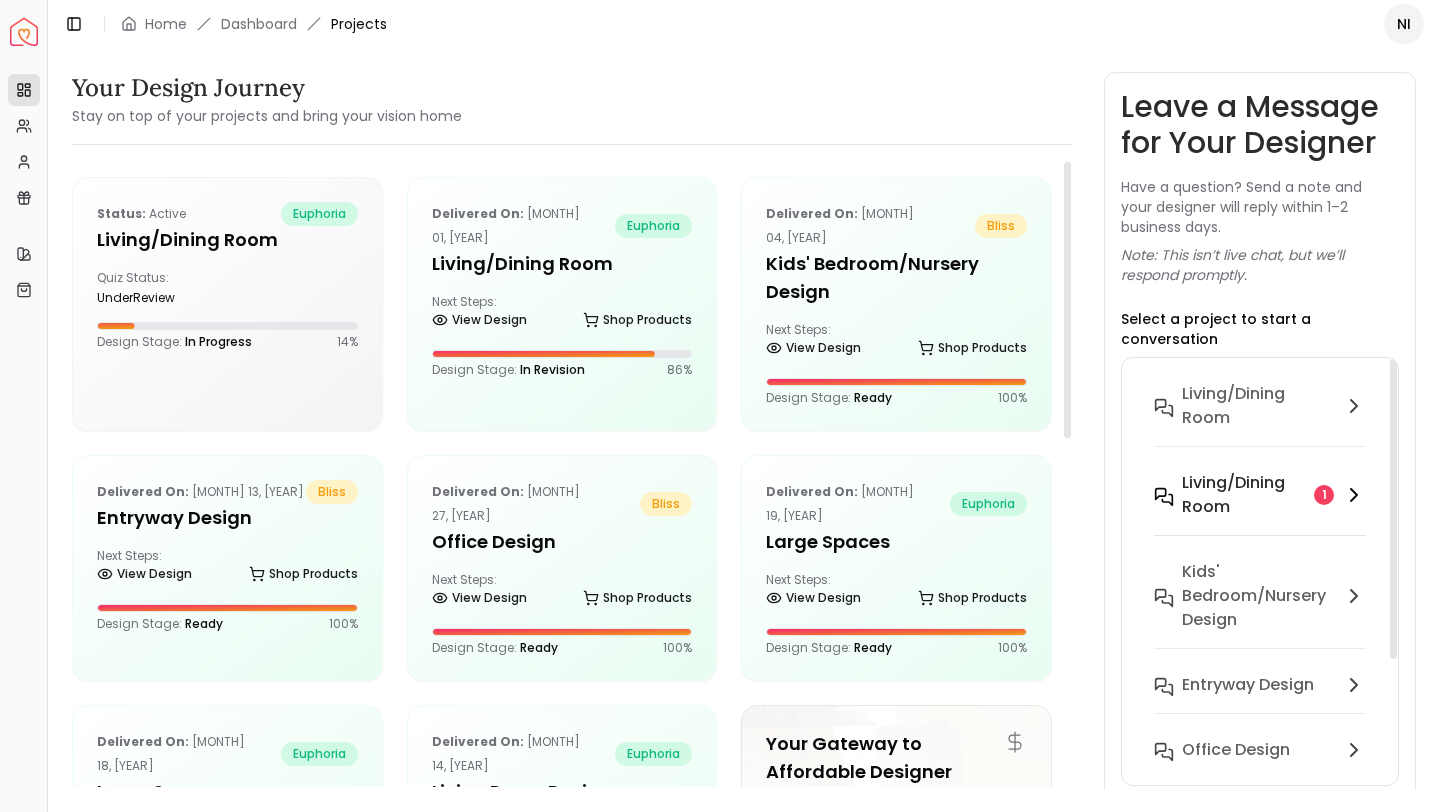 click on "Living/Dining Room 1" at bounding box center [1260, 495] 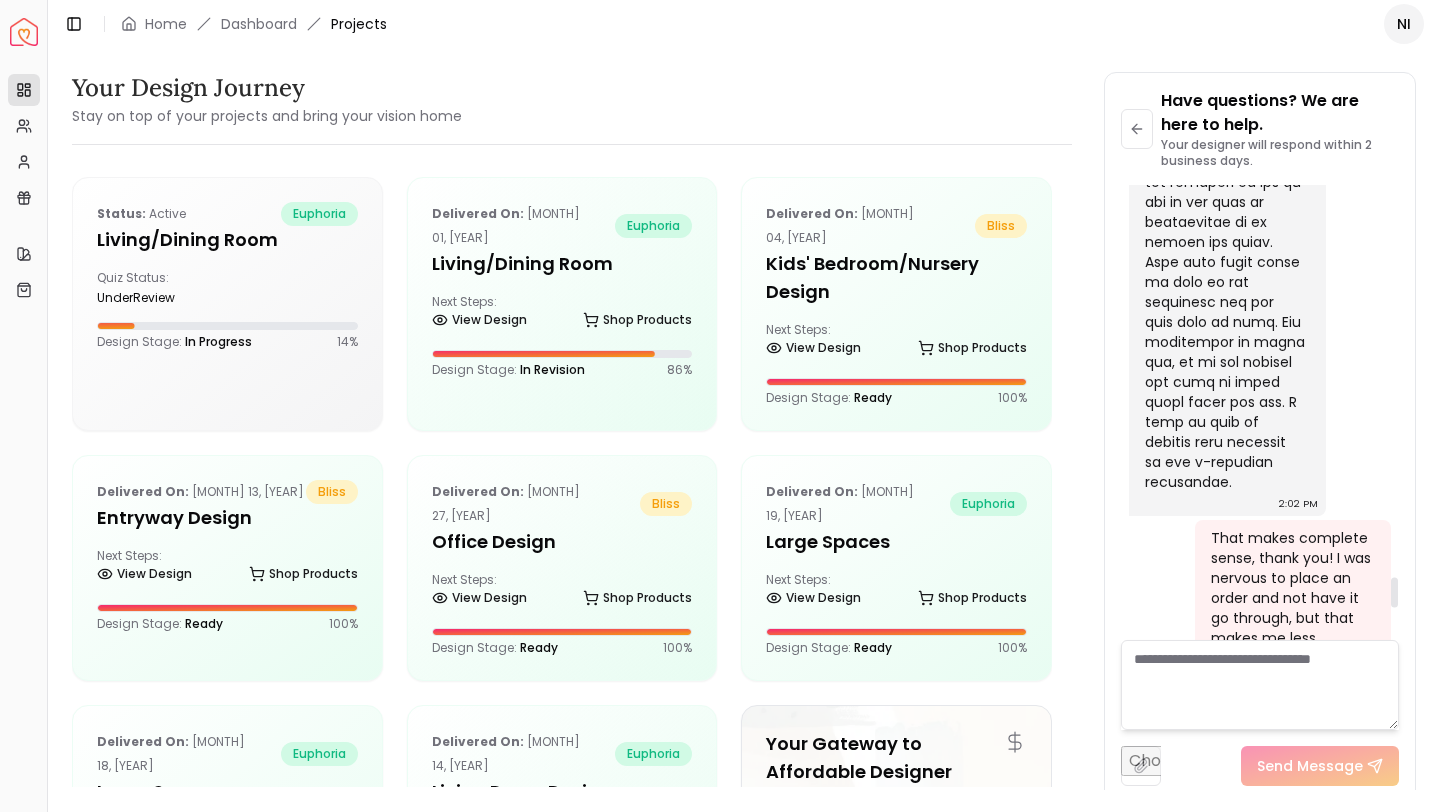 scroll, scrollTop: 5920, scrollLeft: 0, axis: vertical 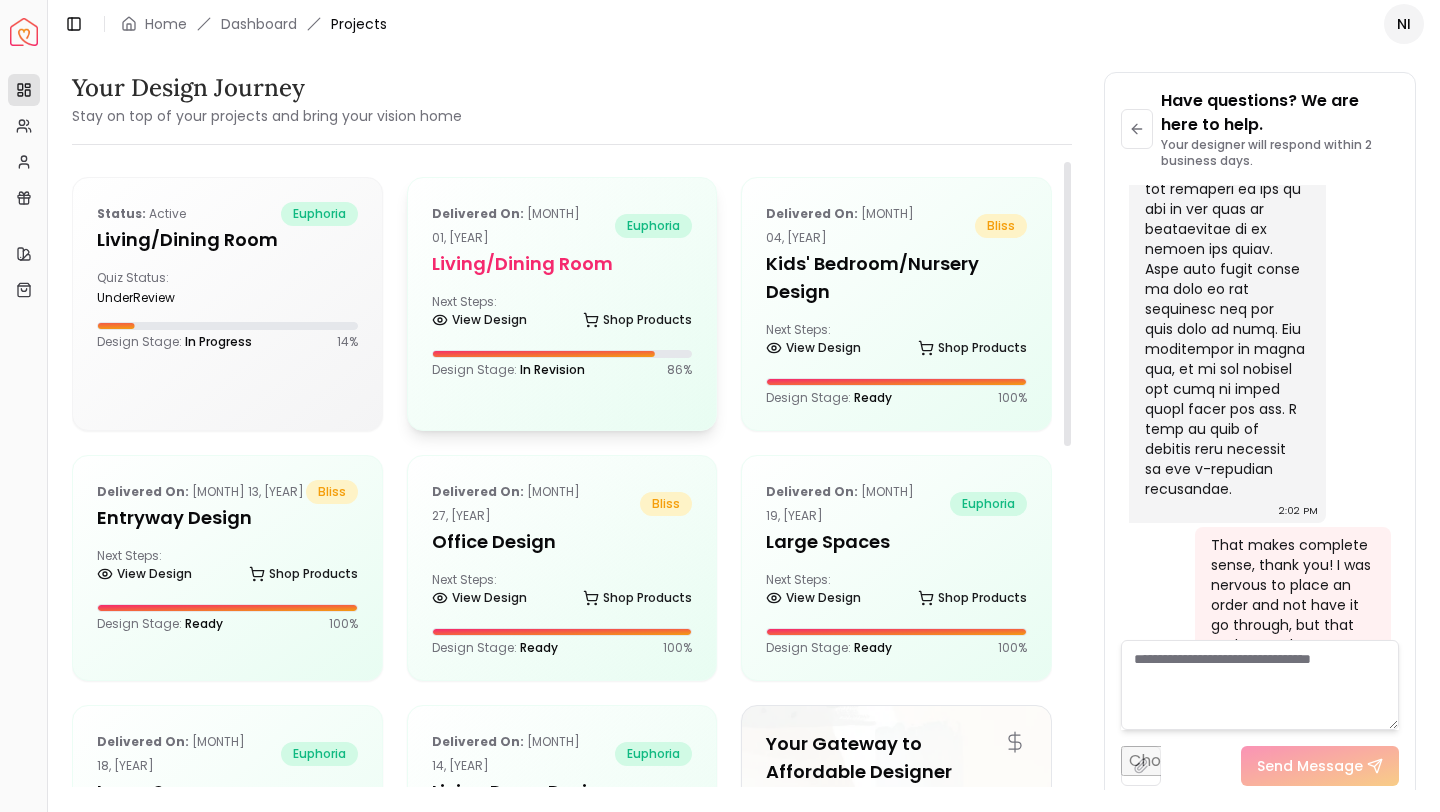 click on "Living/Dining Room" at bounding box center (562, 264) 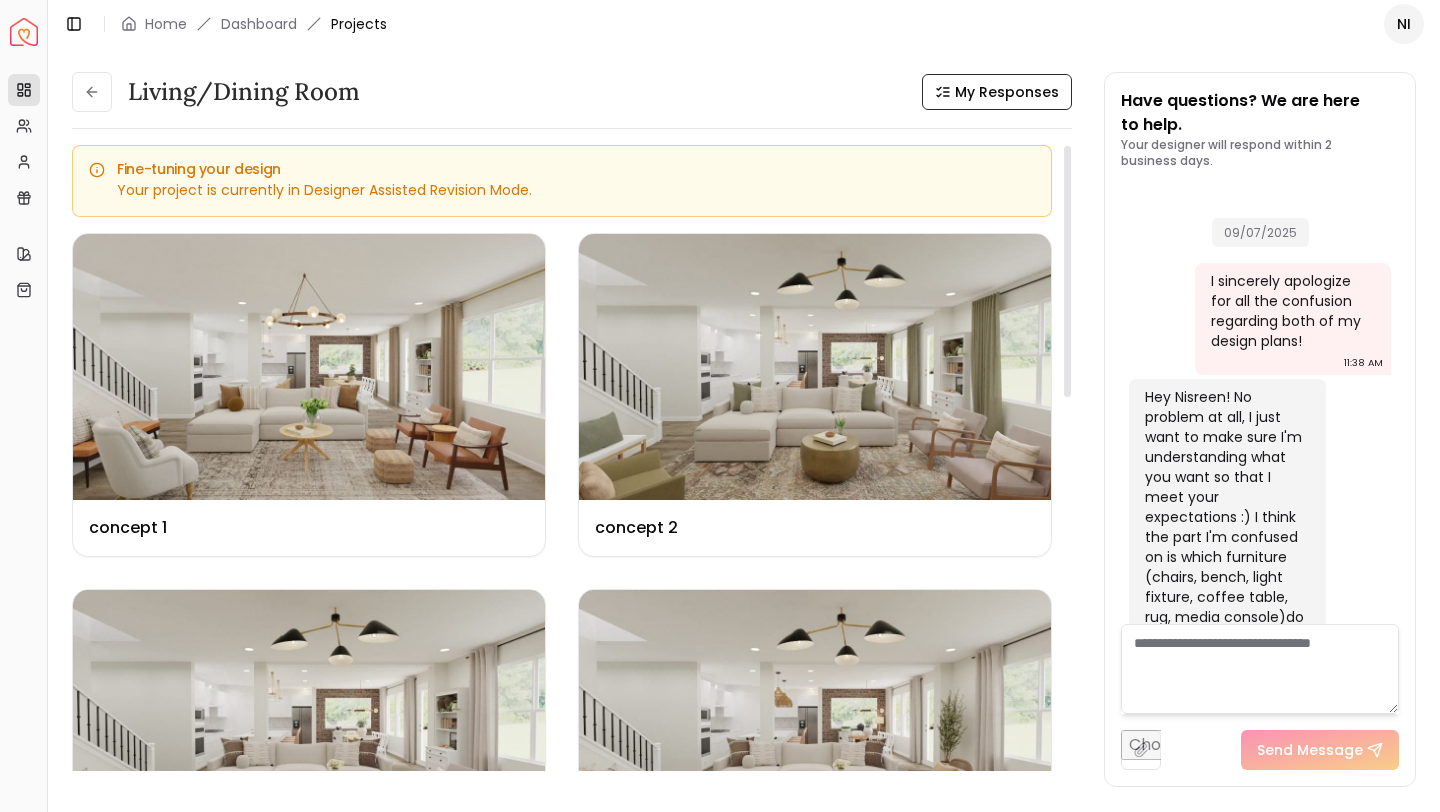 scroll, scrollTop: 6417, scrollLeft: 0, axis: vertical 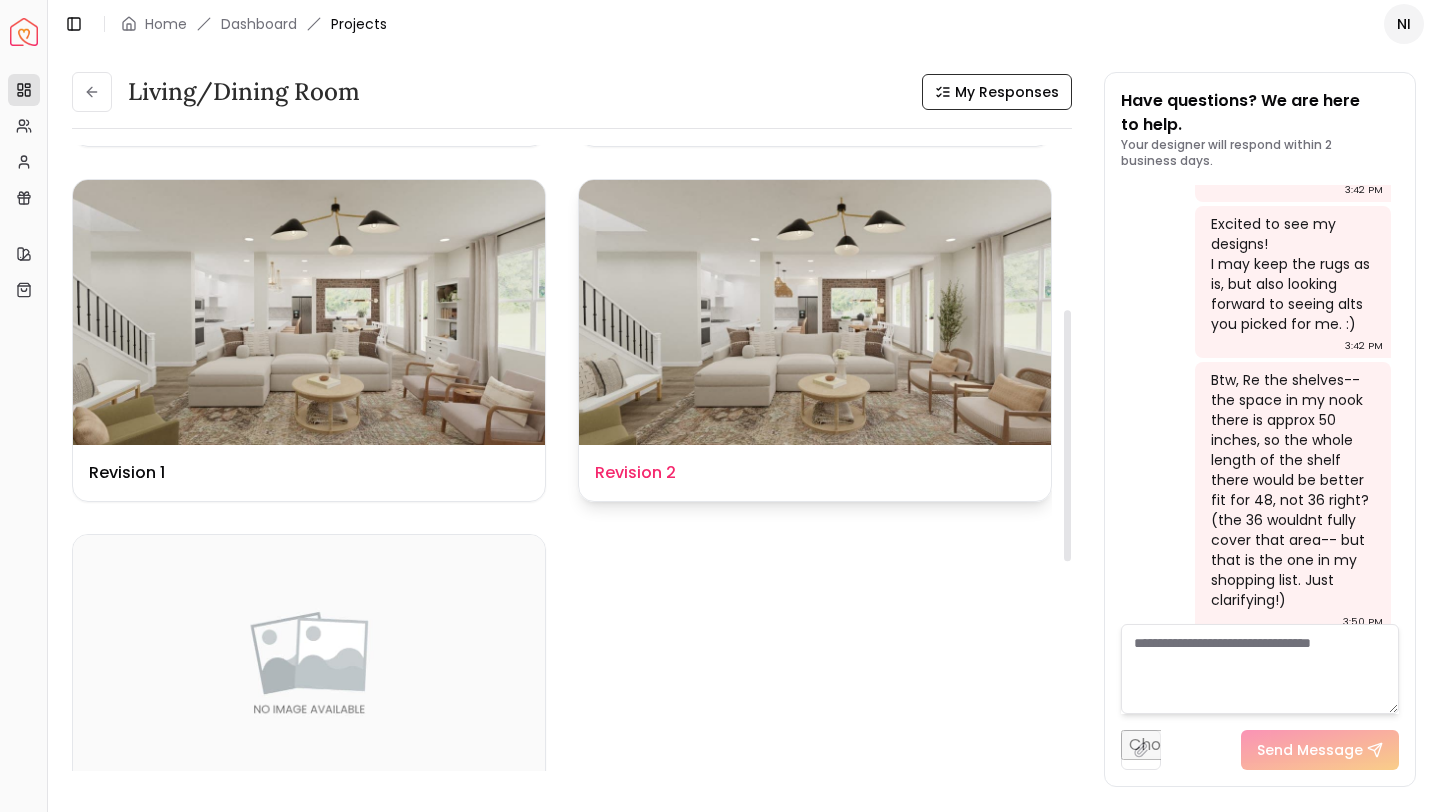 click on "Design Name Revision 2" at bounding box center (815, 473) 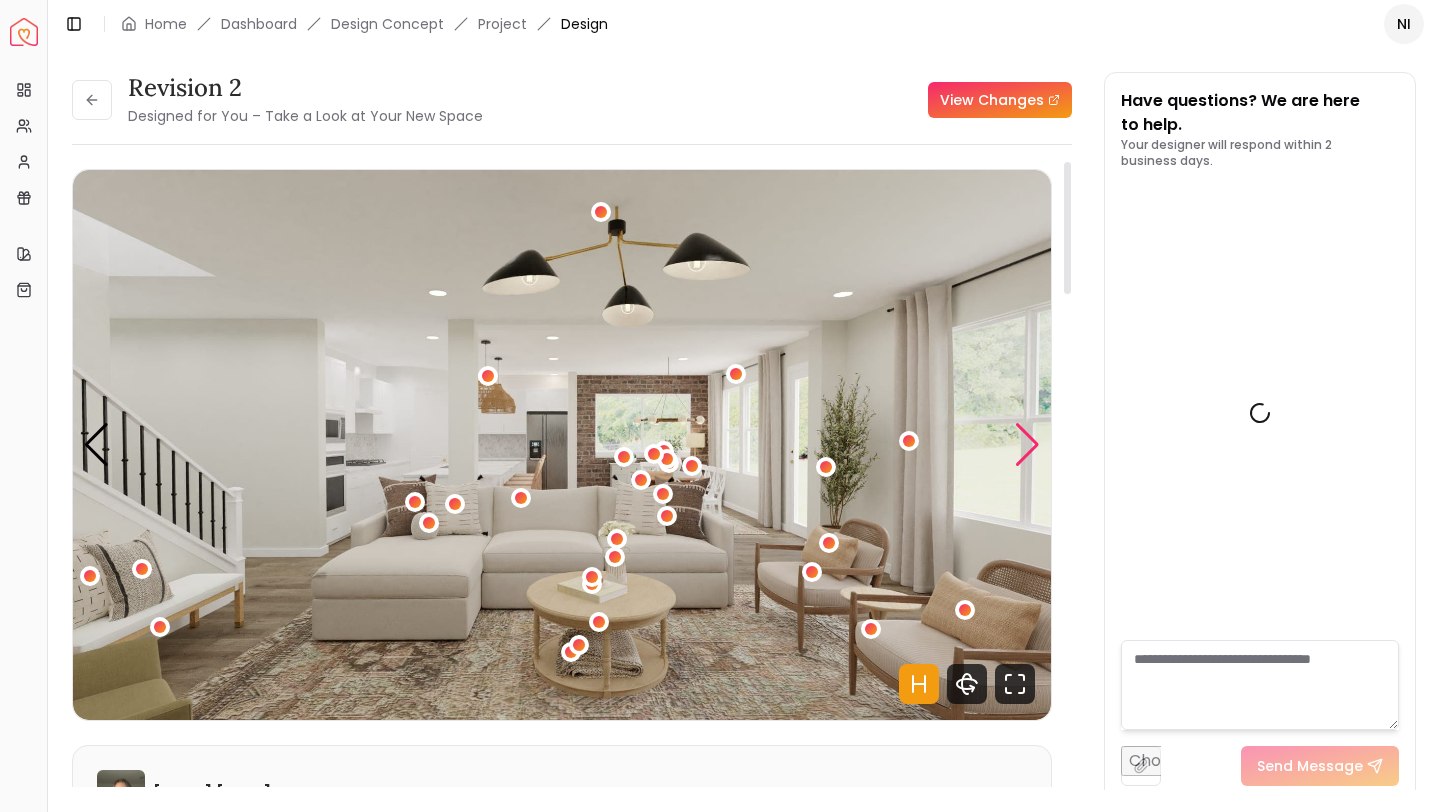 scroll, scrollTop: 6401, scrollLeft: 0, axis: vertical 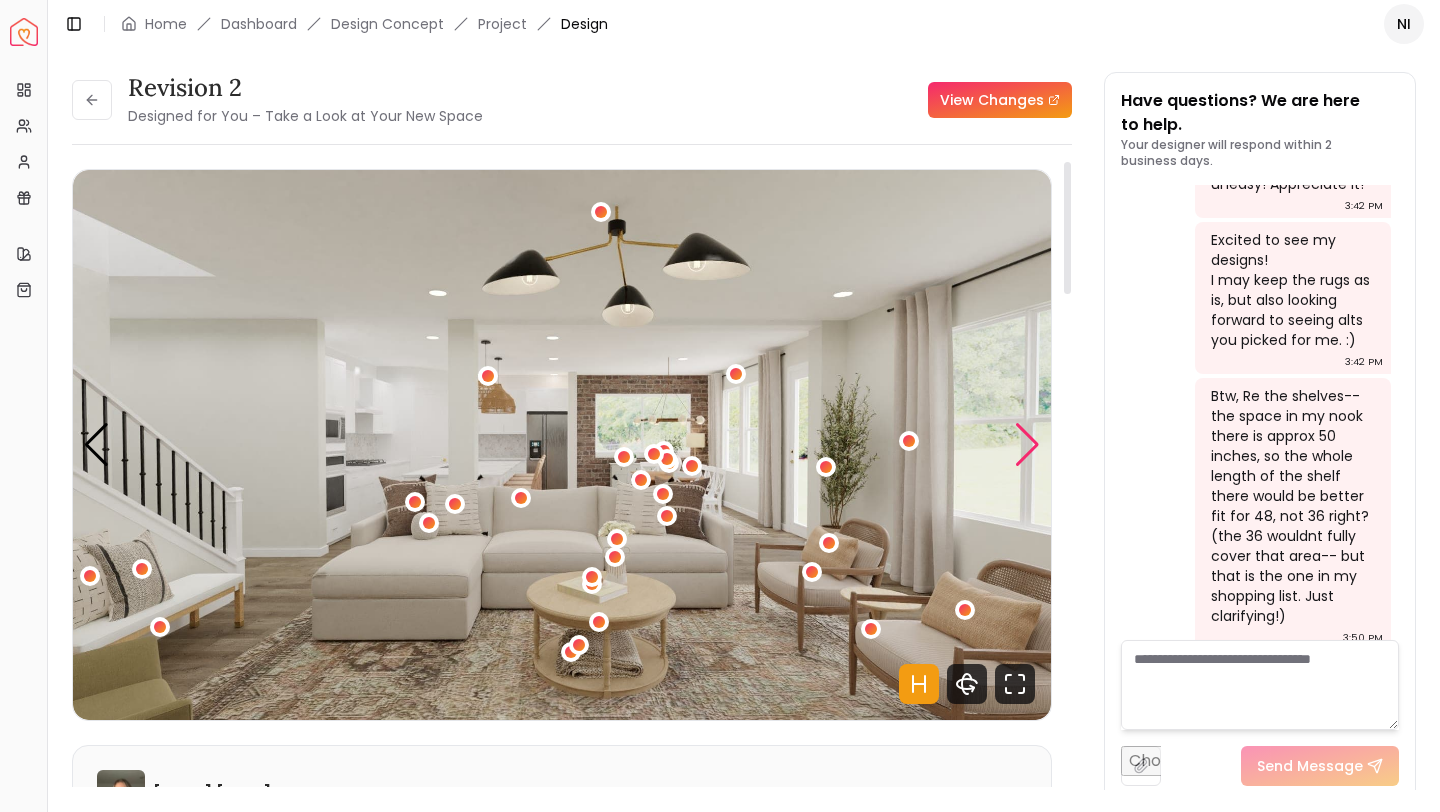 click at bounding box center [1027, 445] 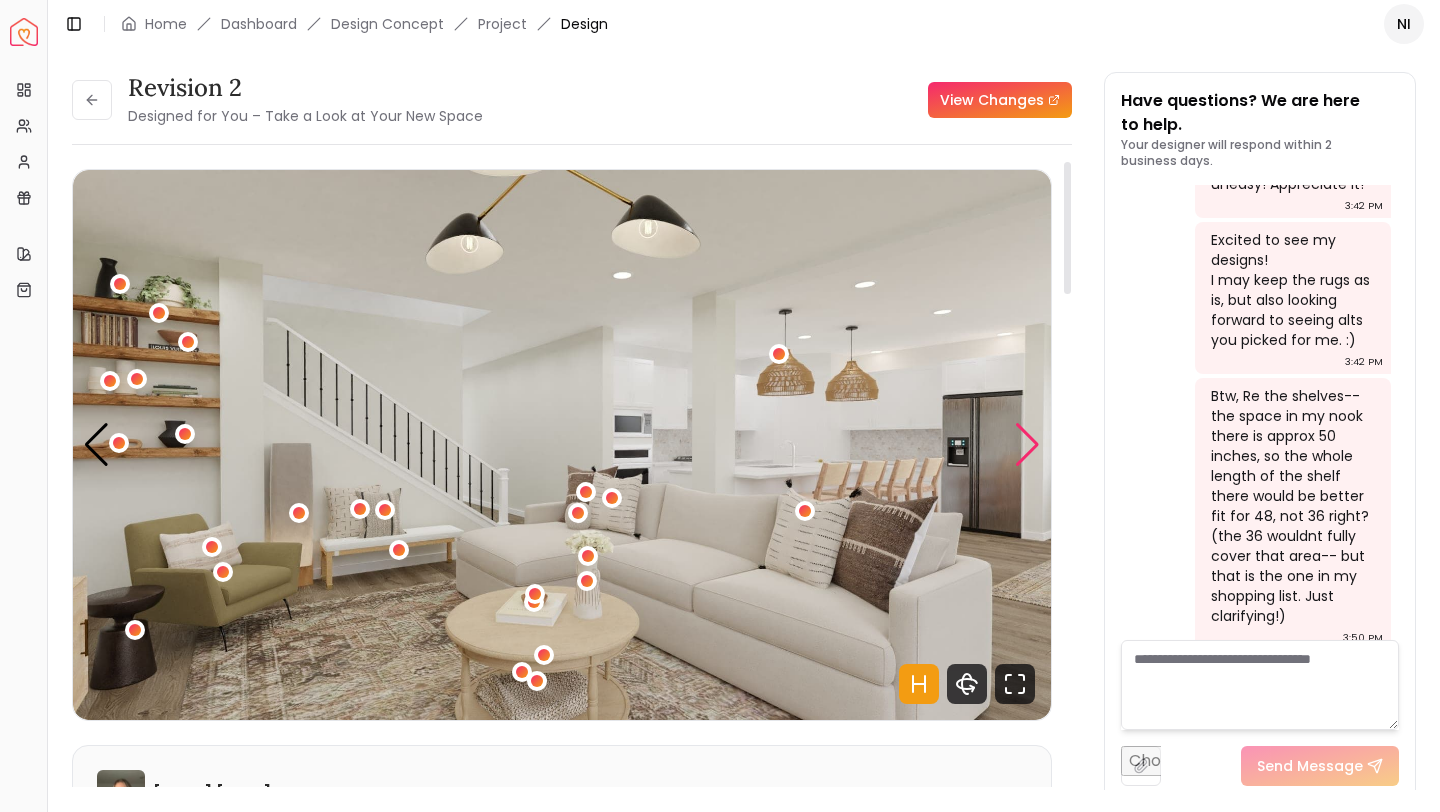 click at bounding box center (1027, 445) 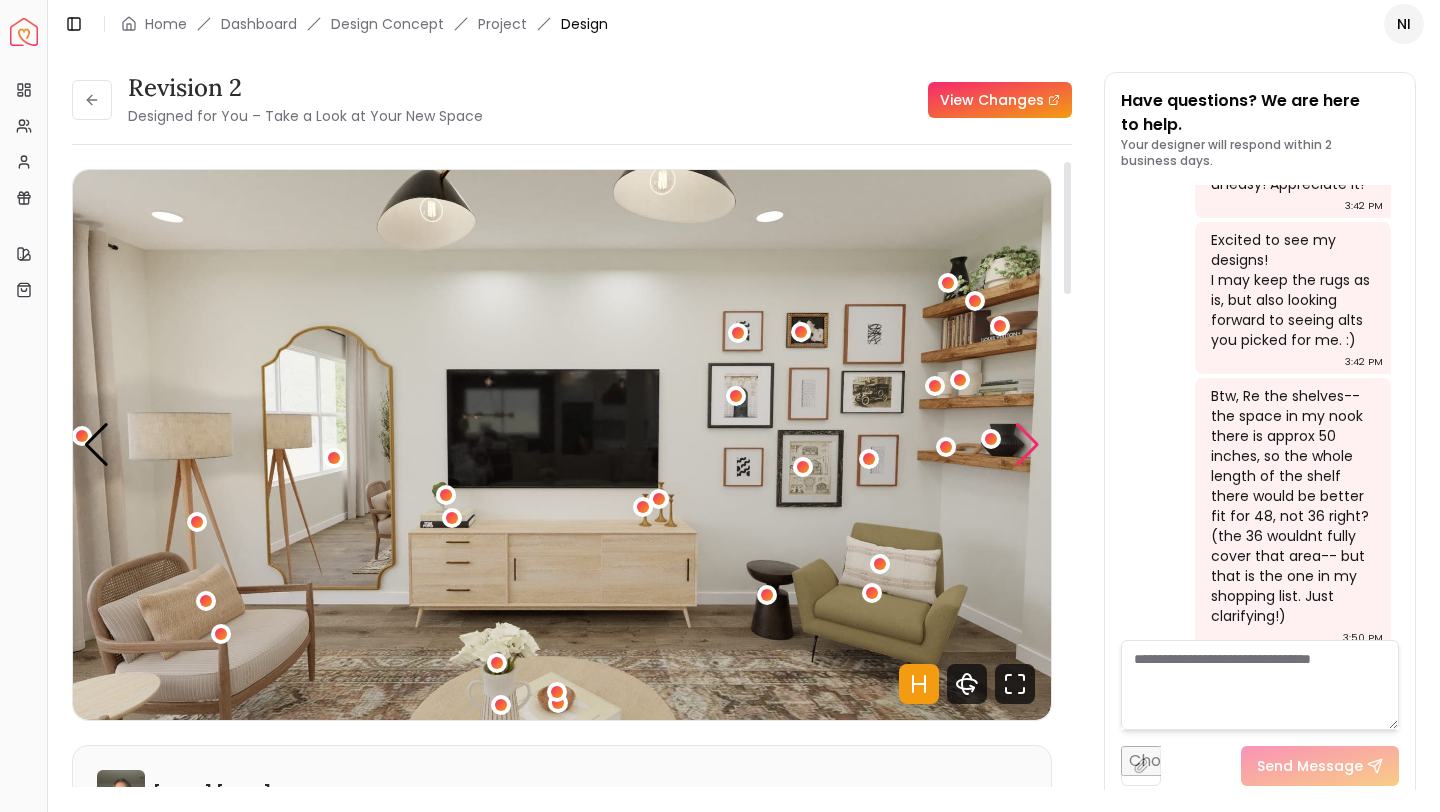 click at bounding box center [1027, 445] 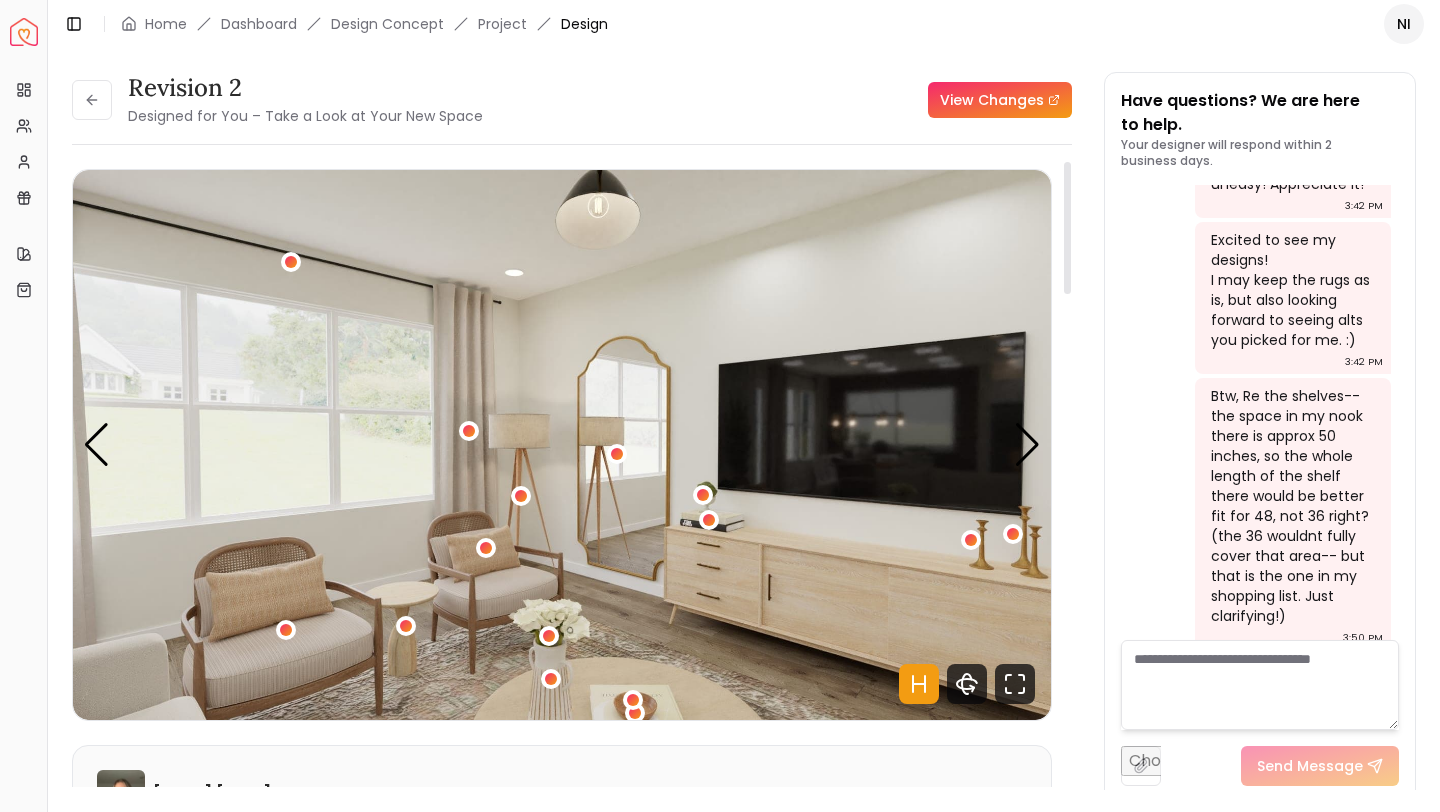 click at bounding box center (562, 445) 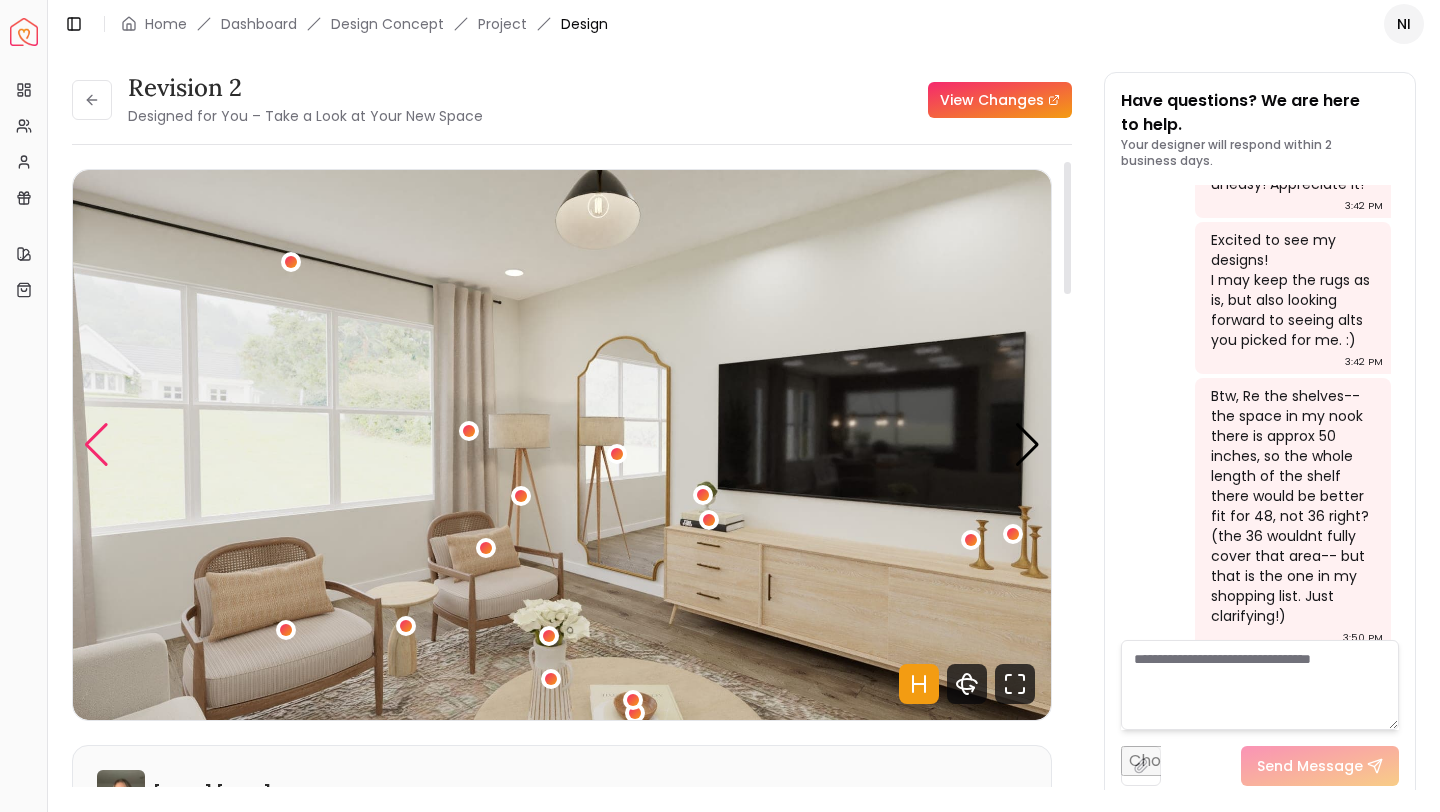 click at bounding box center (96, 445) 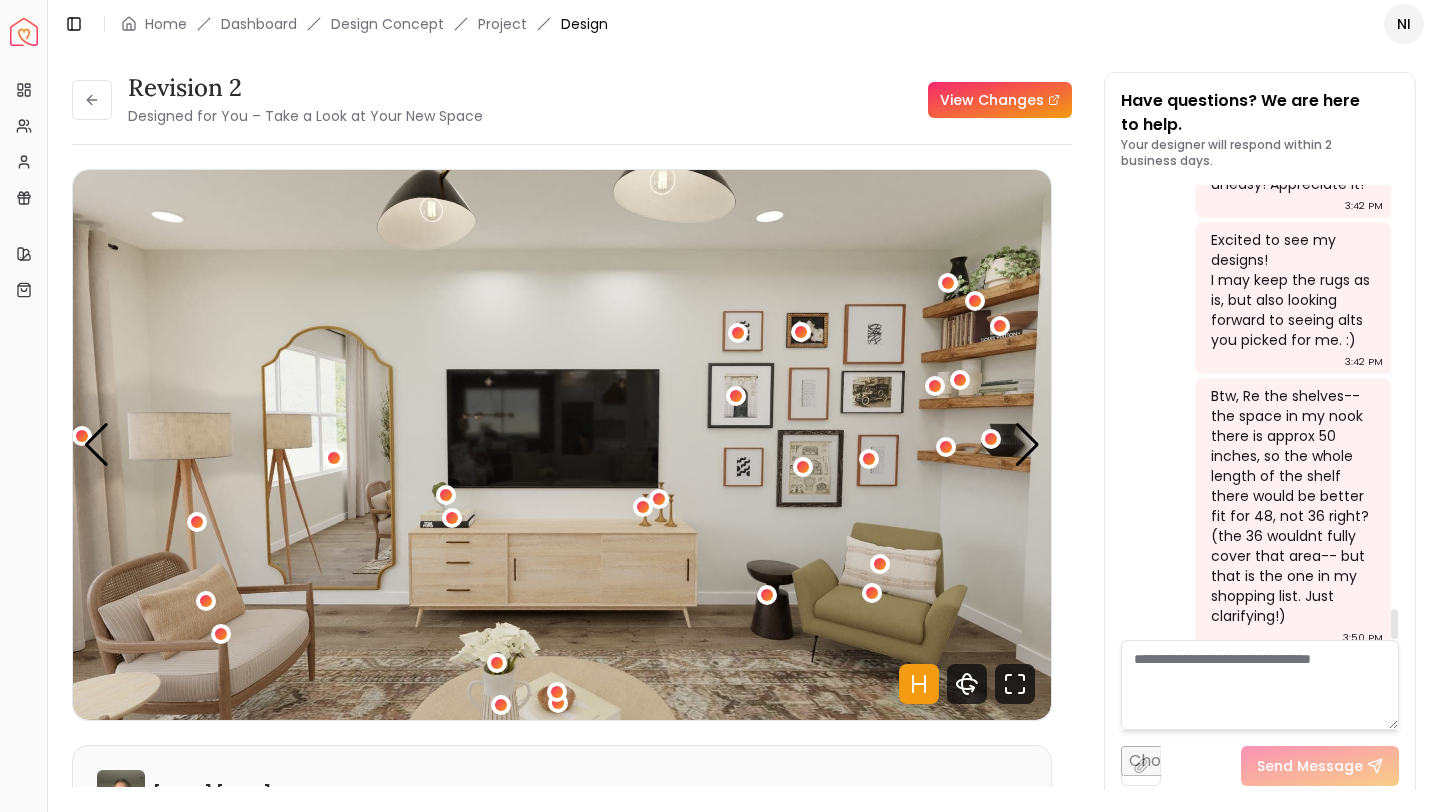 click at bounding box center [1260, 685] 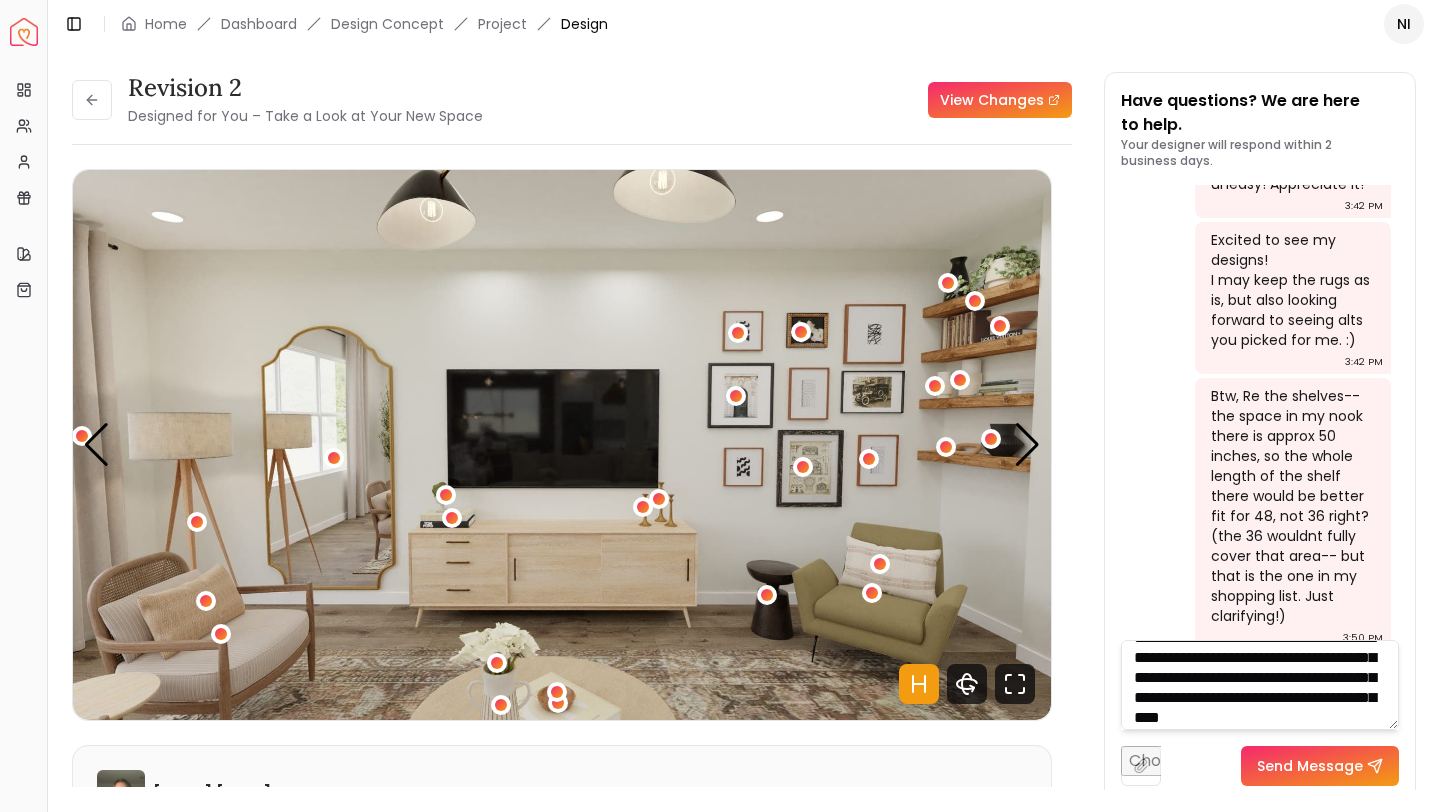 scroll, scrollTop: 41, scrollLeft: 0, axis: vertical 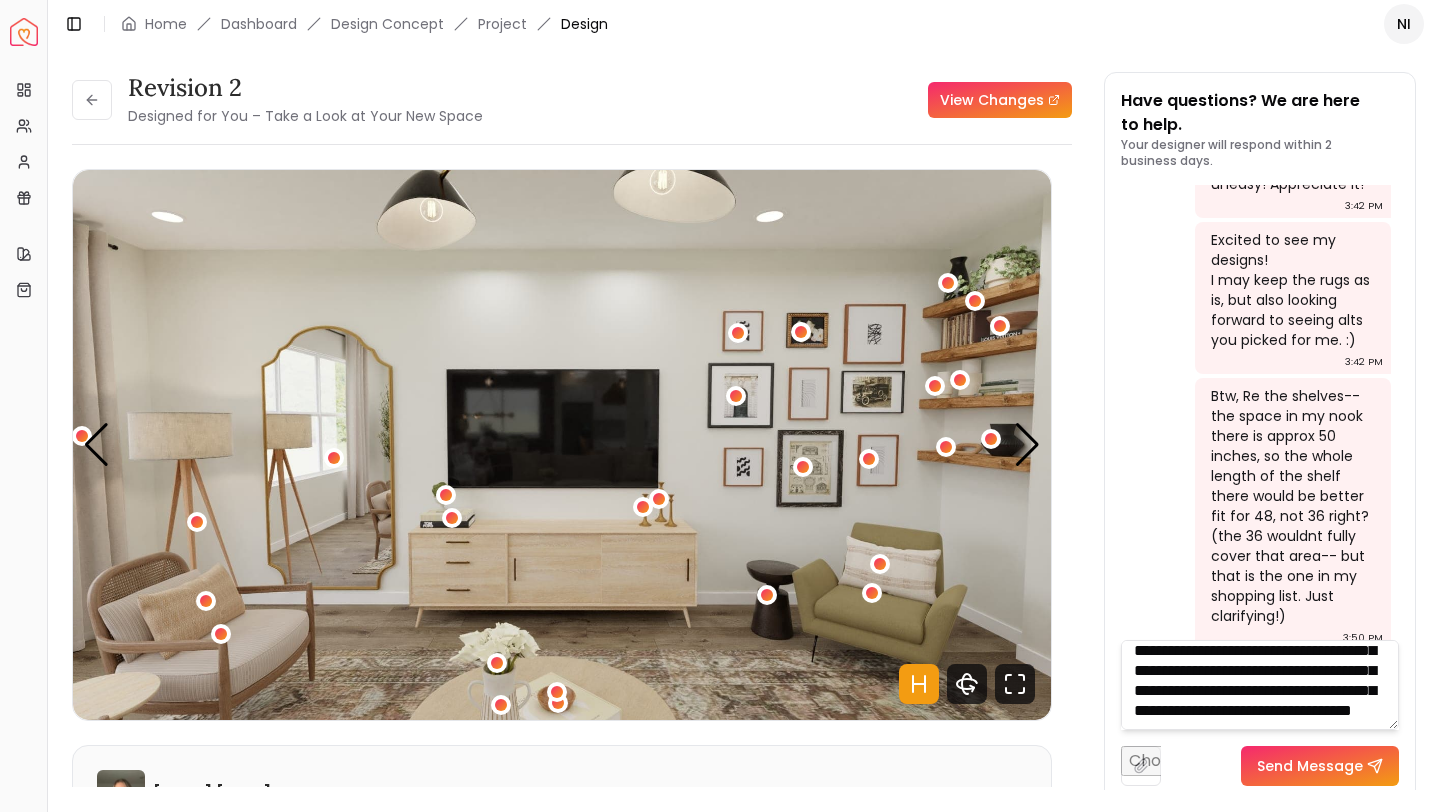 type on "**********" 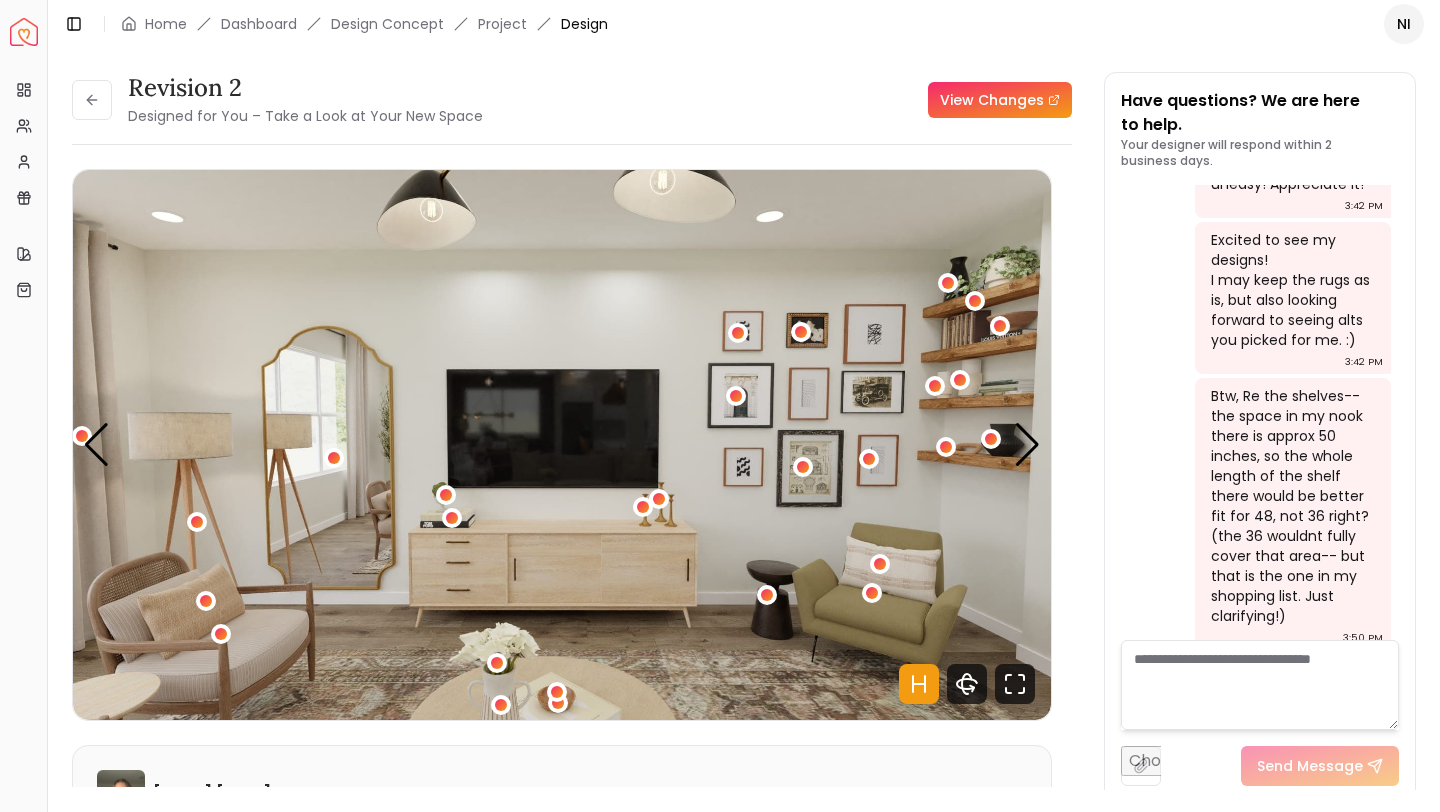 scroll, scrollTop: 0, scrollLeft: 0, axis: both 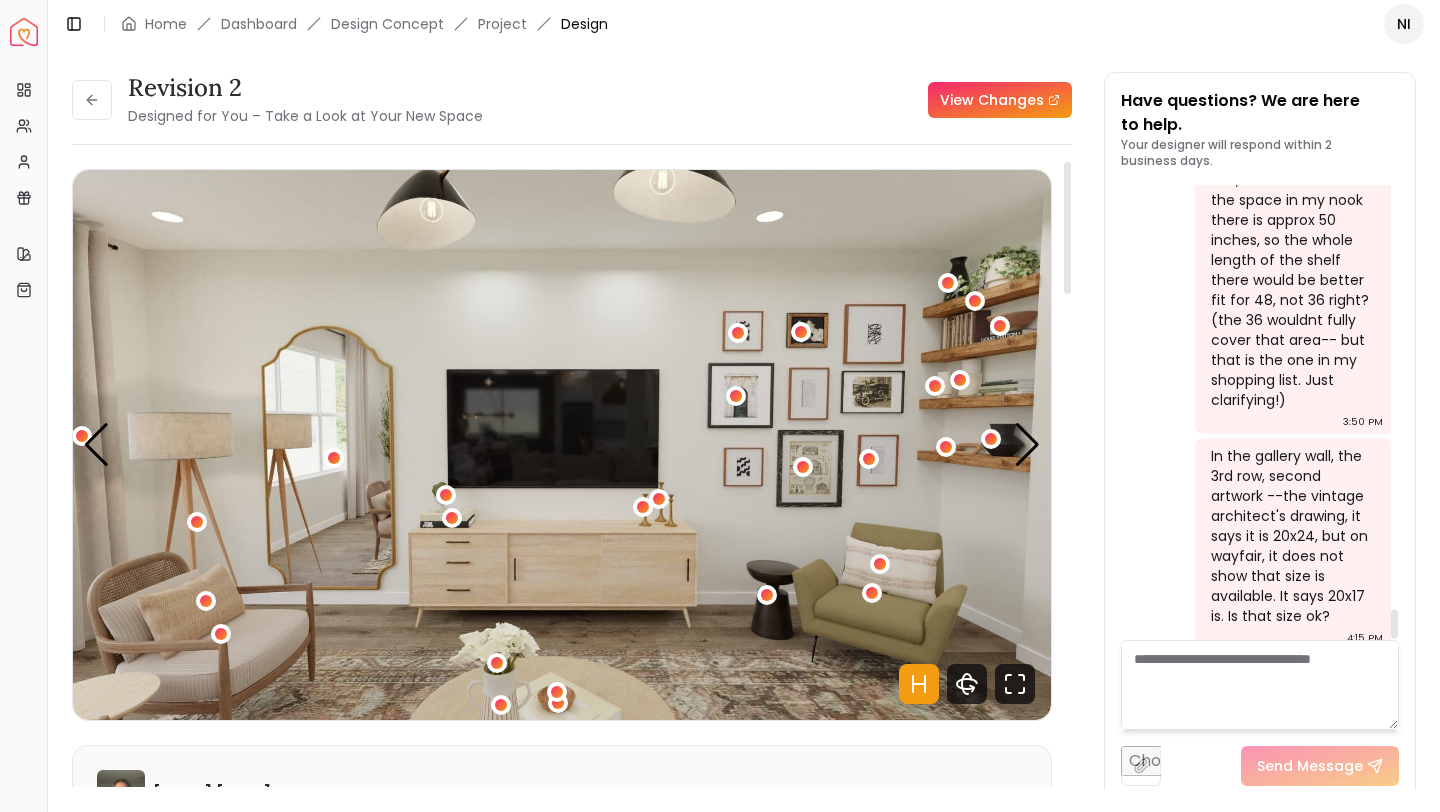 paste on "**********" 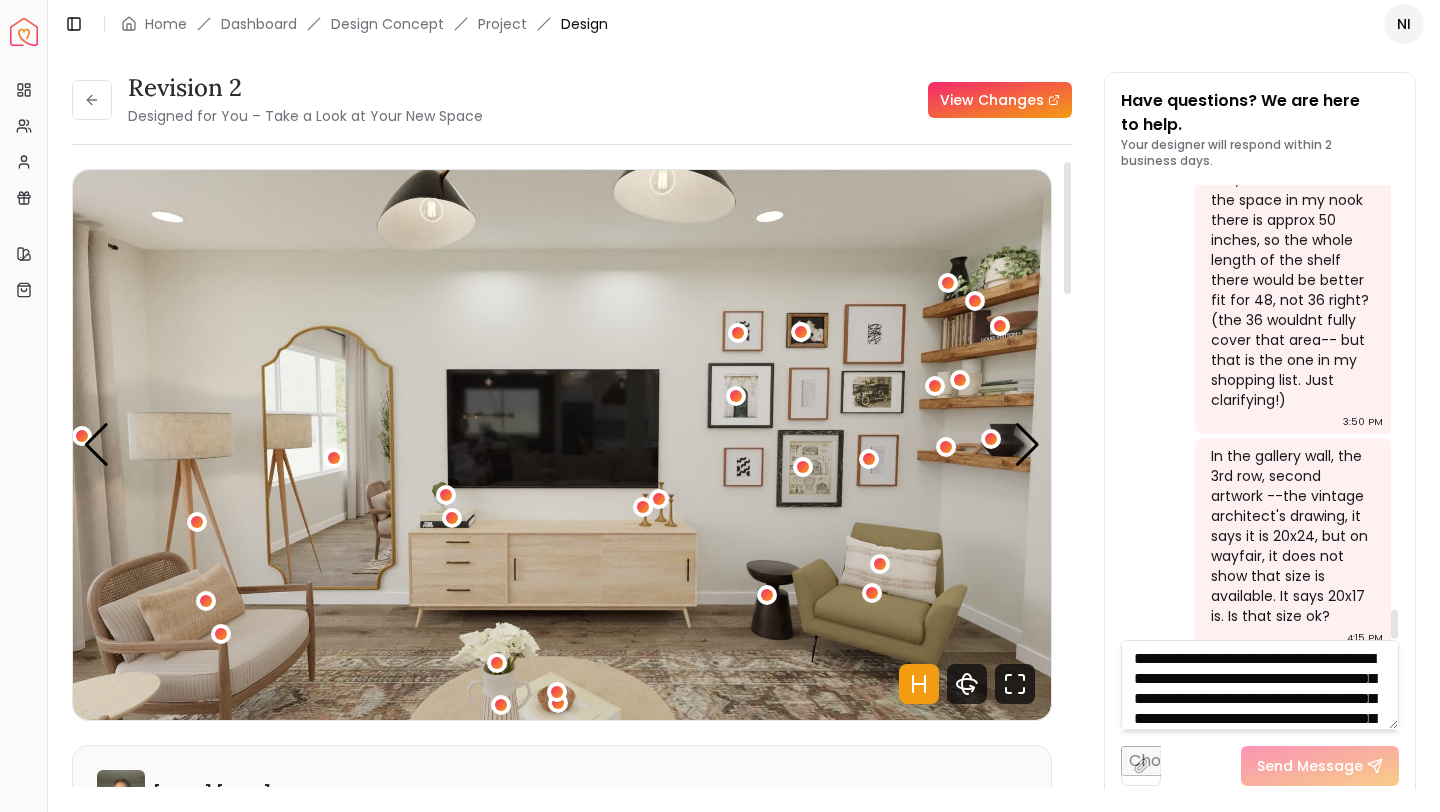 scroll, scrollTop: 61, scrollLeft: 0, axis: vertical 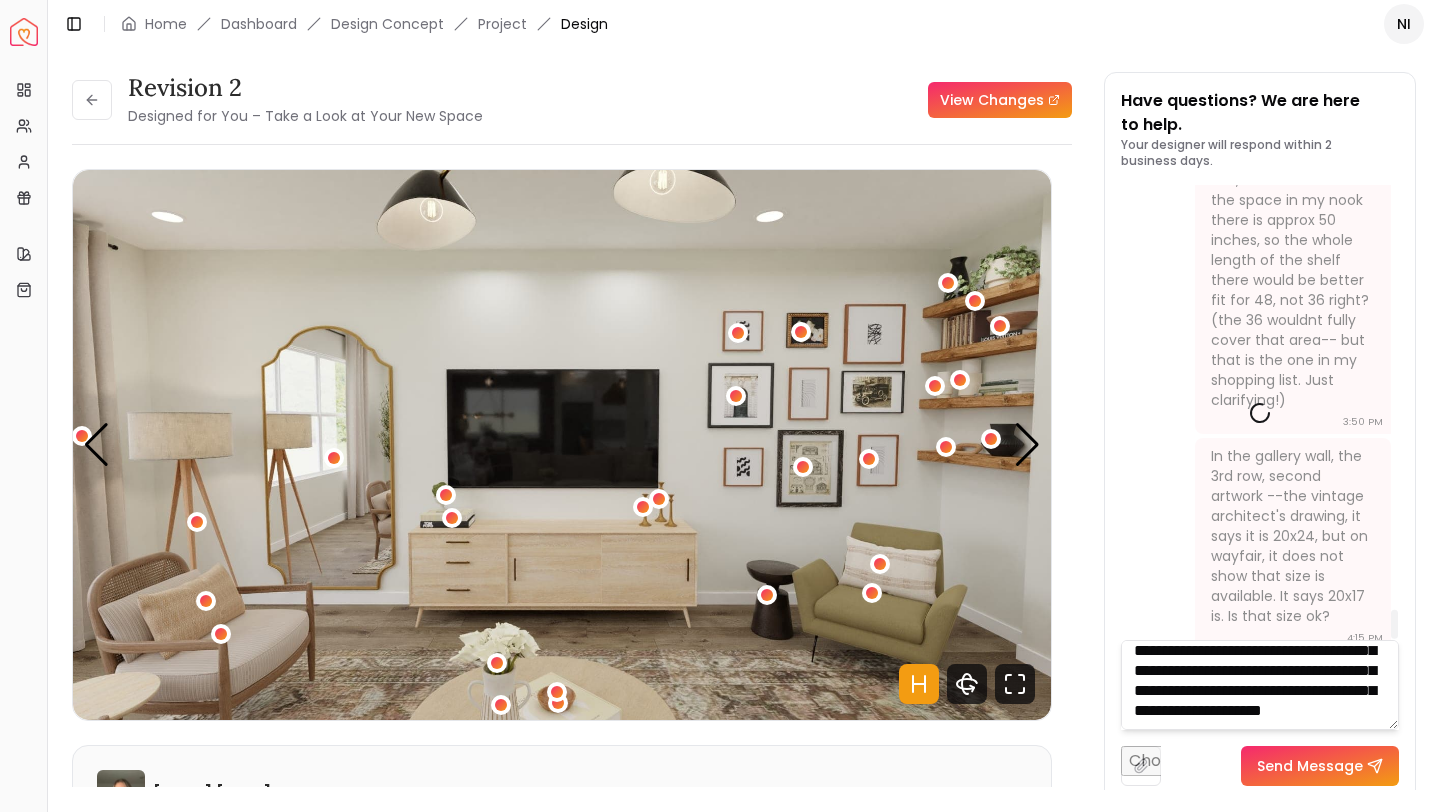 type 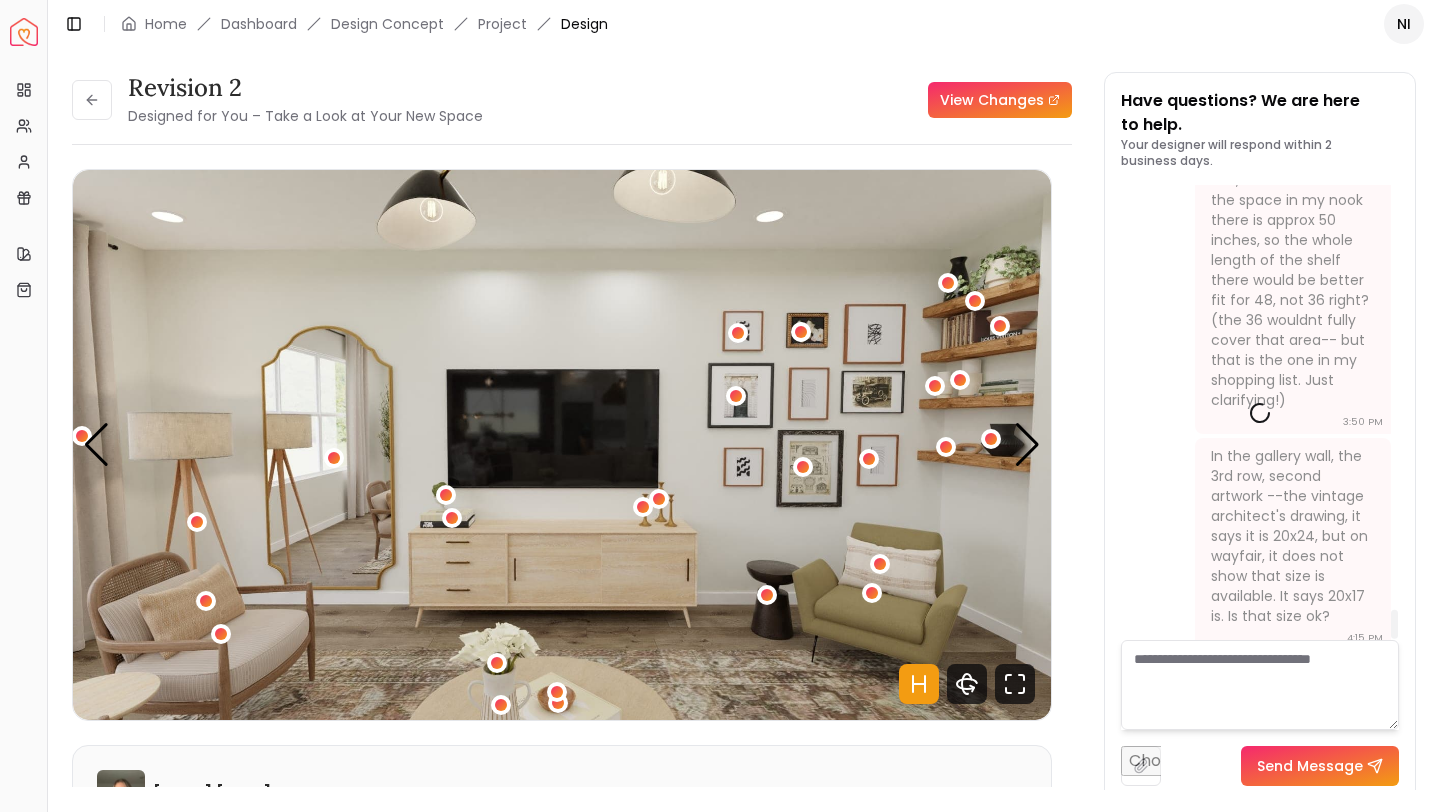 scroll, scrollTop: 0, scrollLeft: 0, axis: both 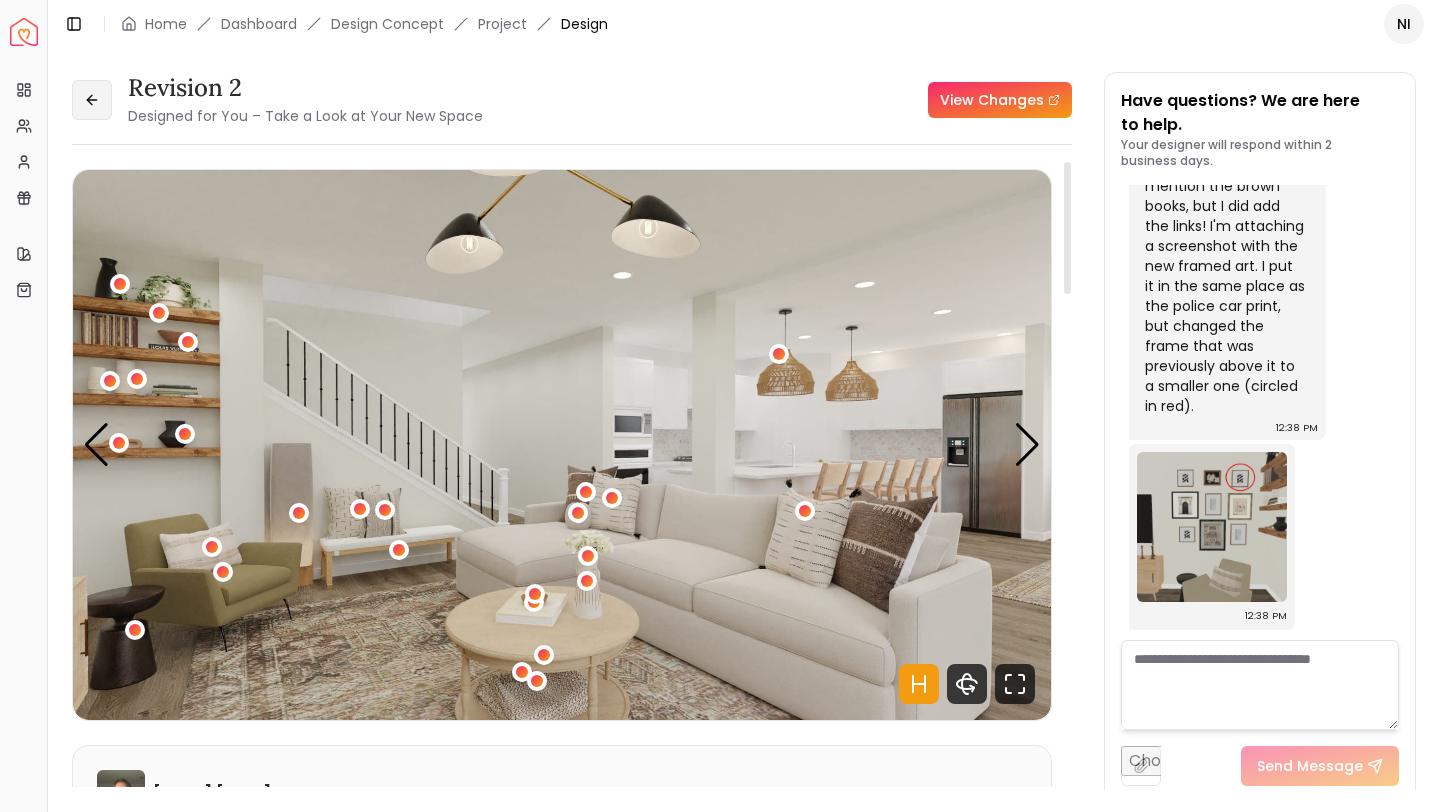 click 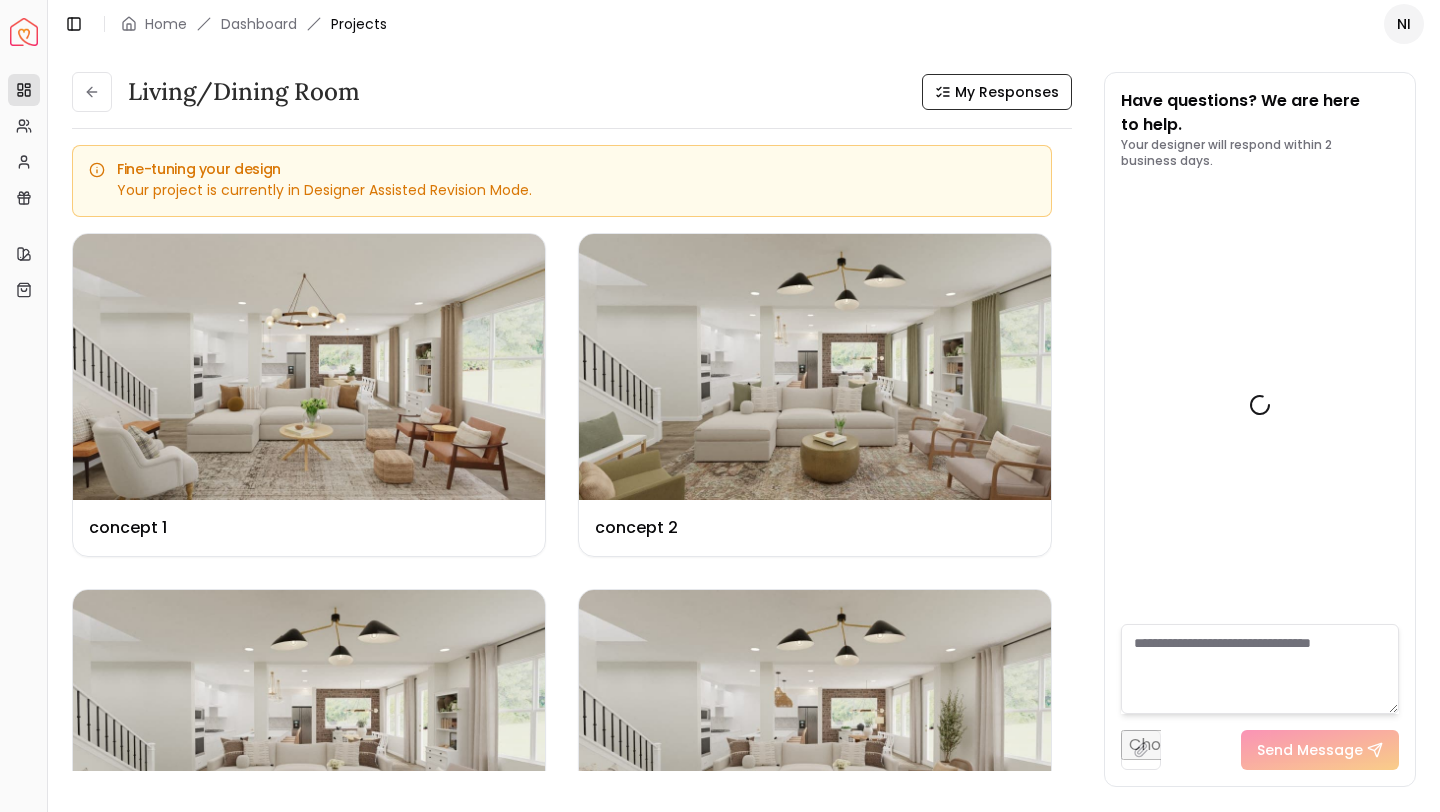 scroll, scrollTop: 0, scrollLeft: 0, axis: both 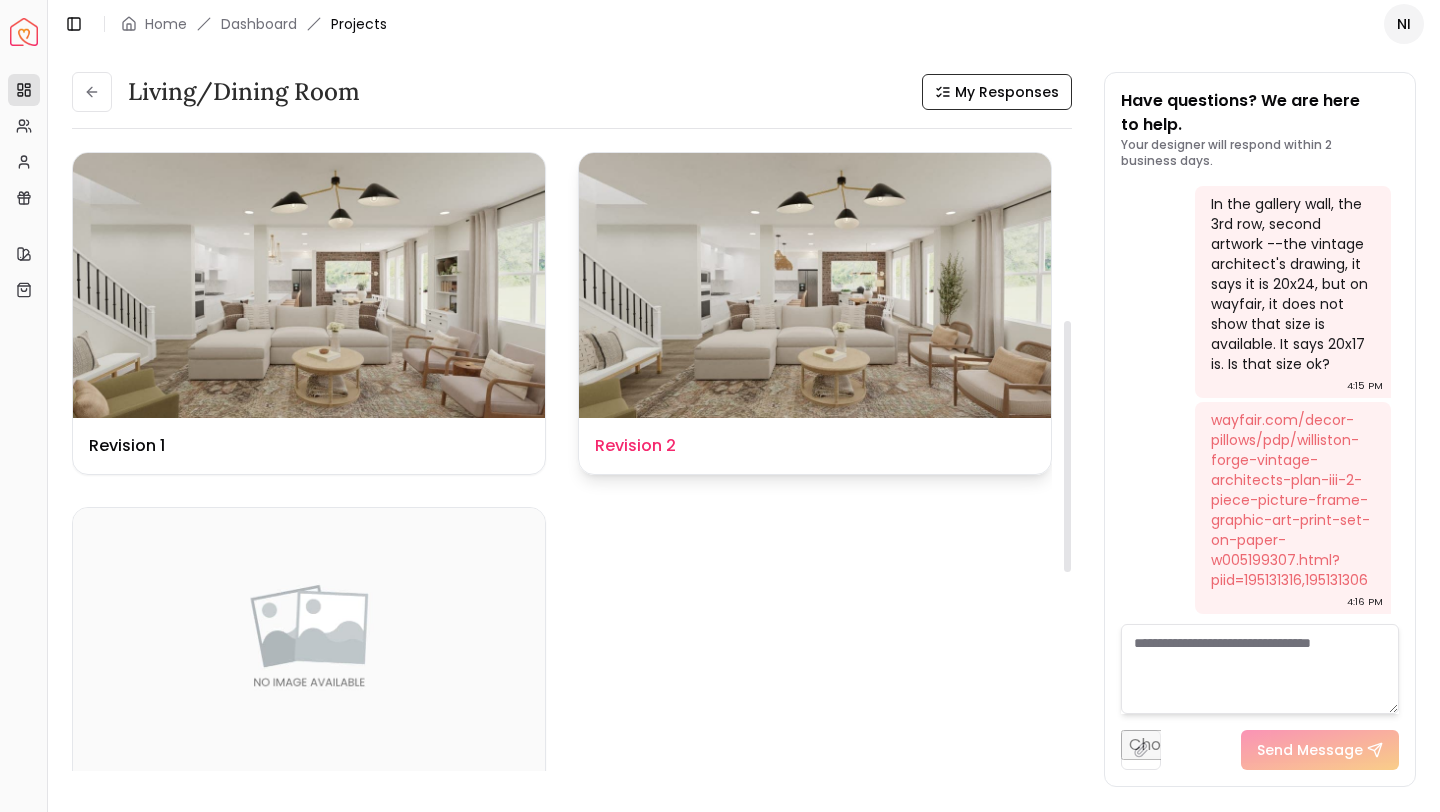 click on "Design Name Revision 2" at bounding box center [815, 446] 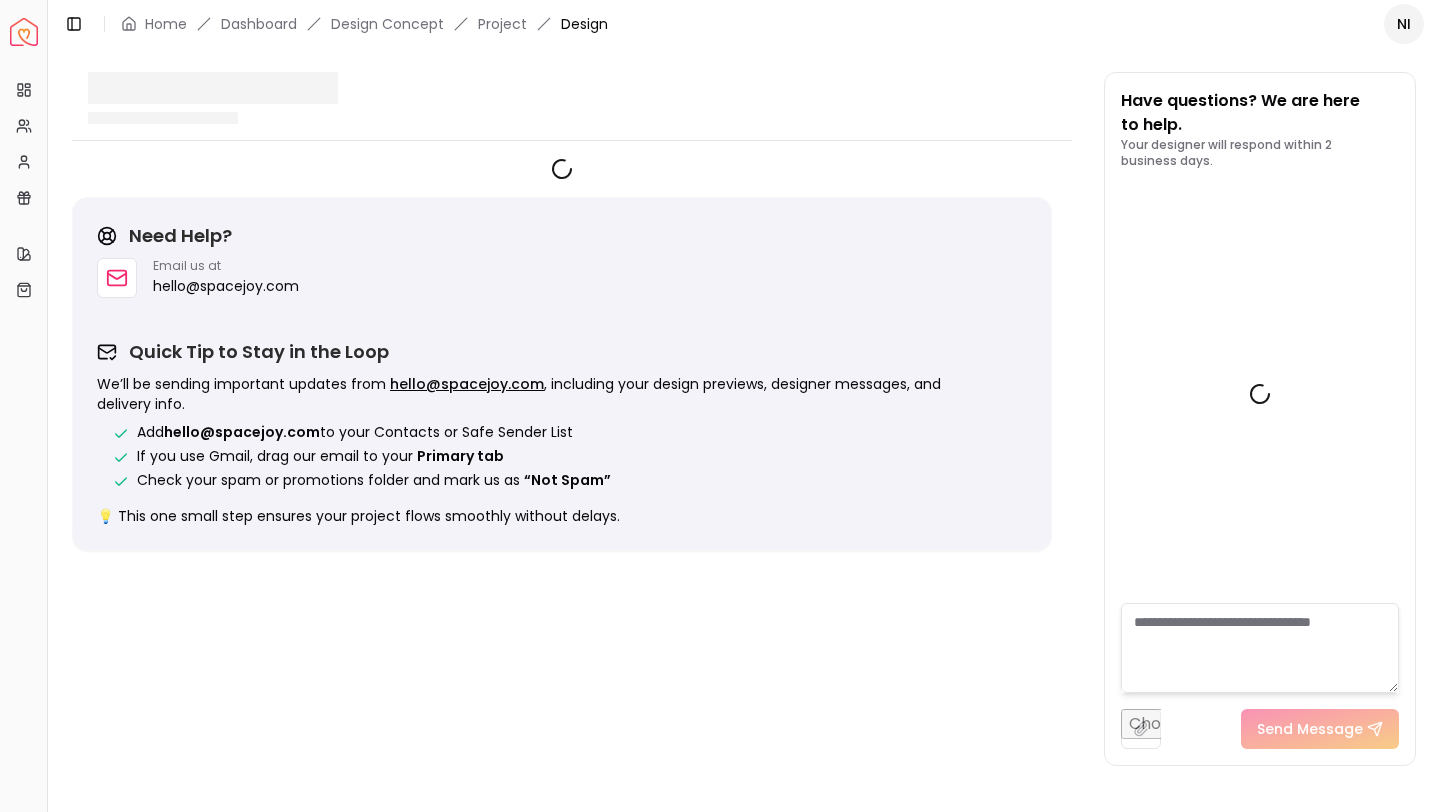 scroll, scrollTop: 6321, scrollLeft: 0, axis: vertical 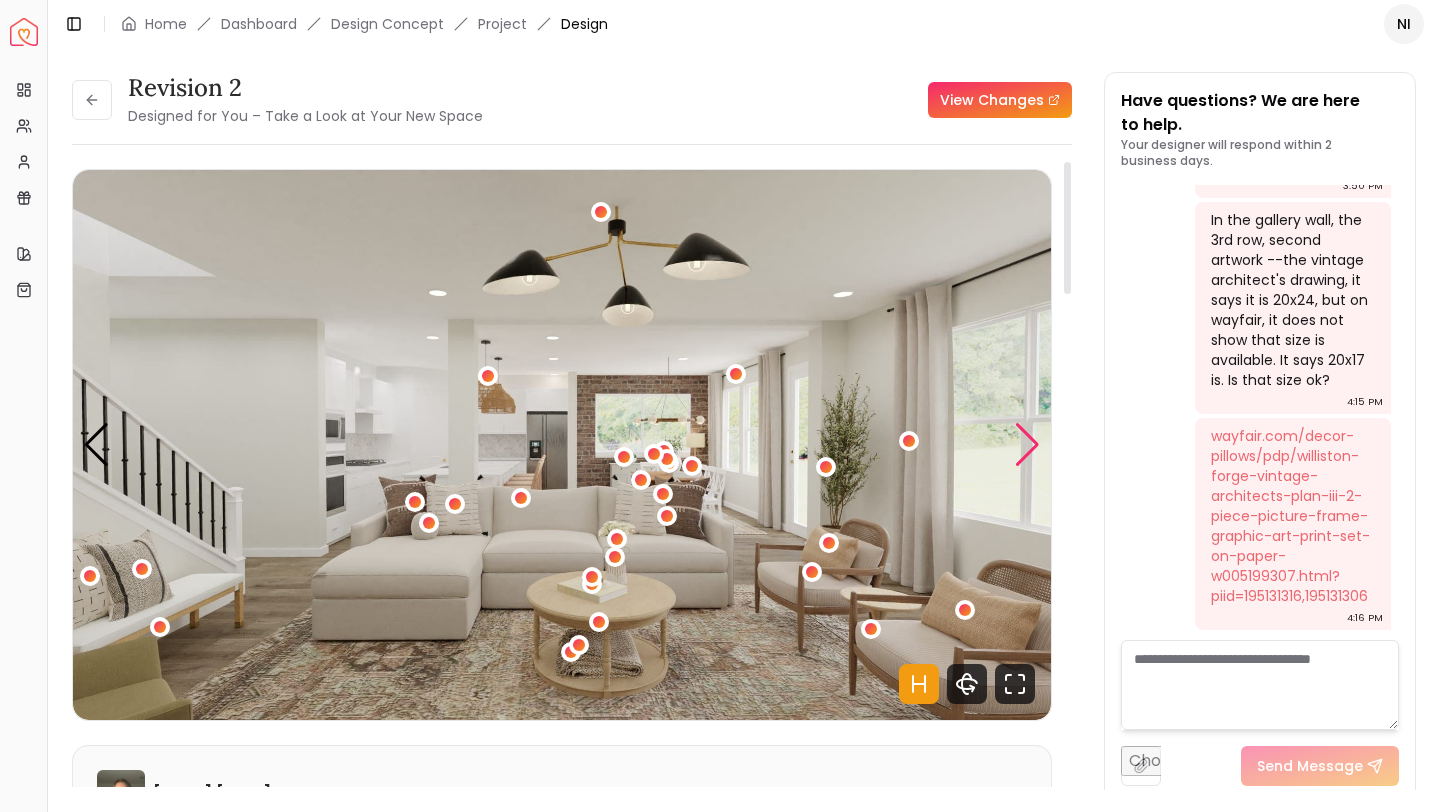 click at bounding box center [1027, 445] 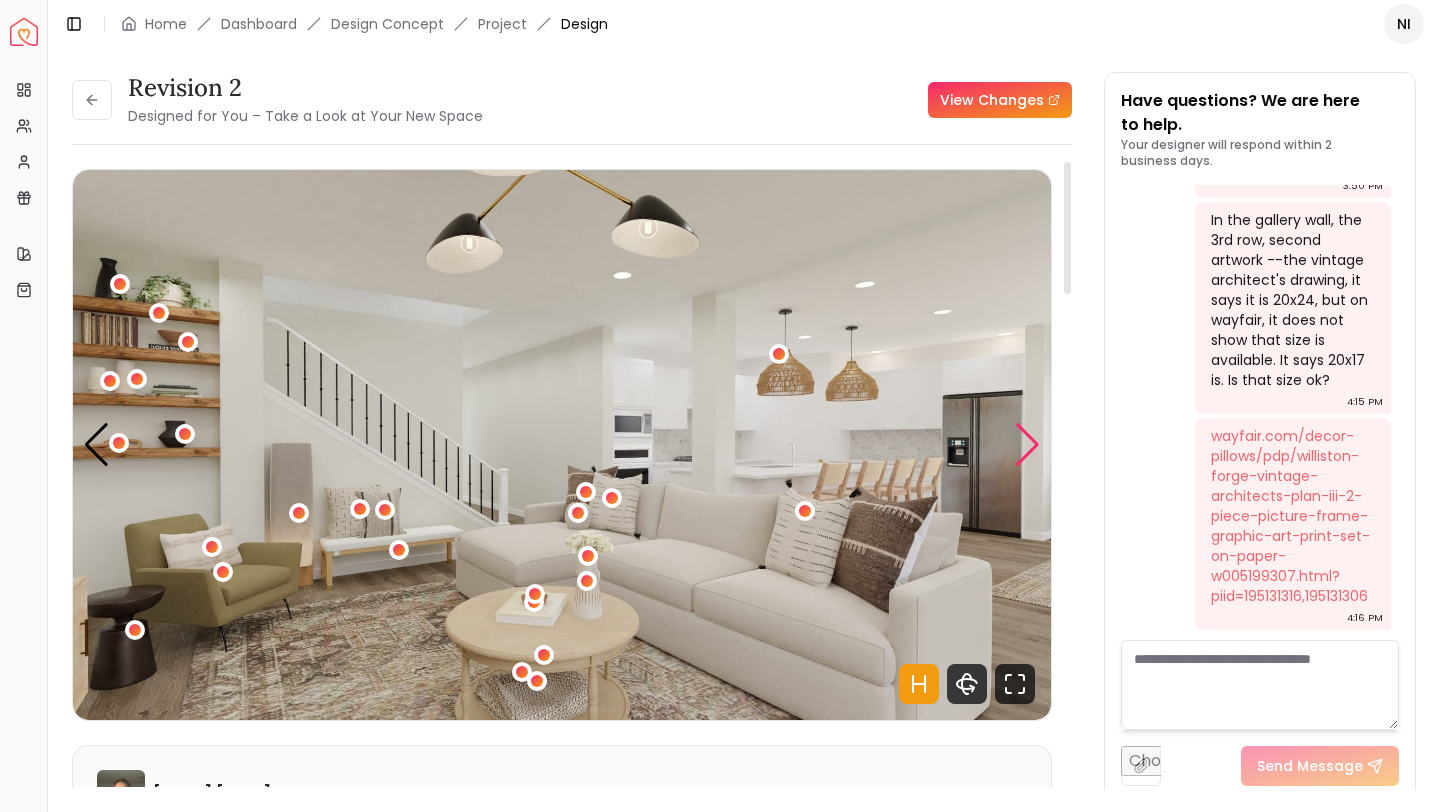 click at bounding box center (1027, 445) 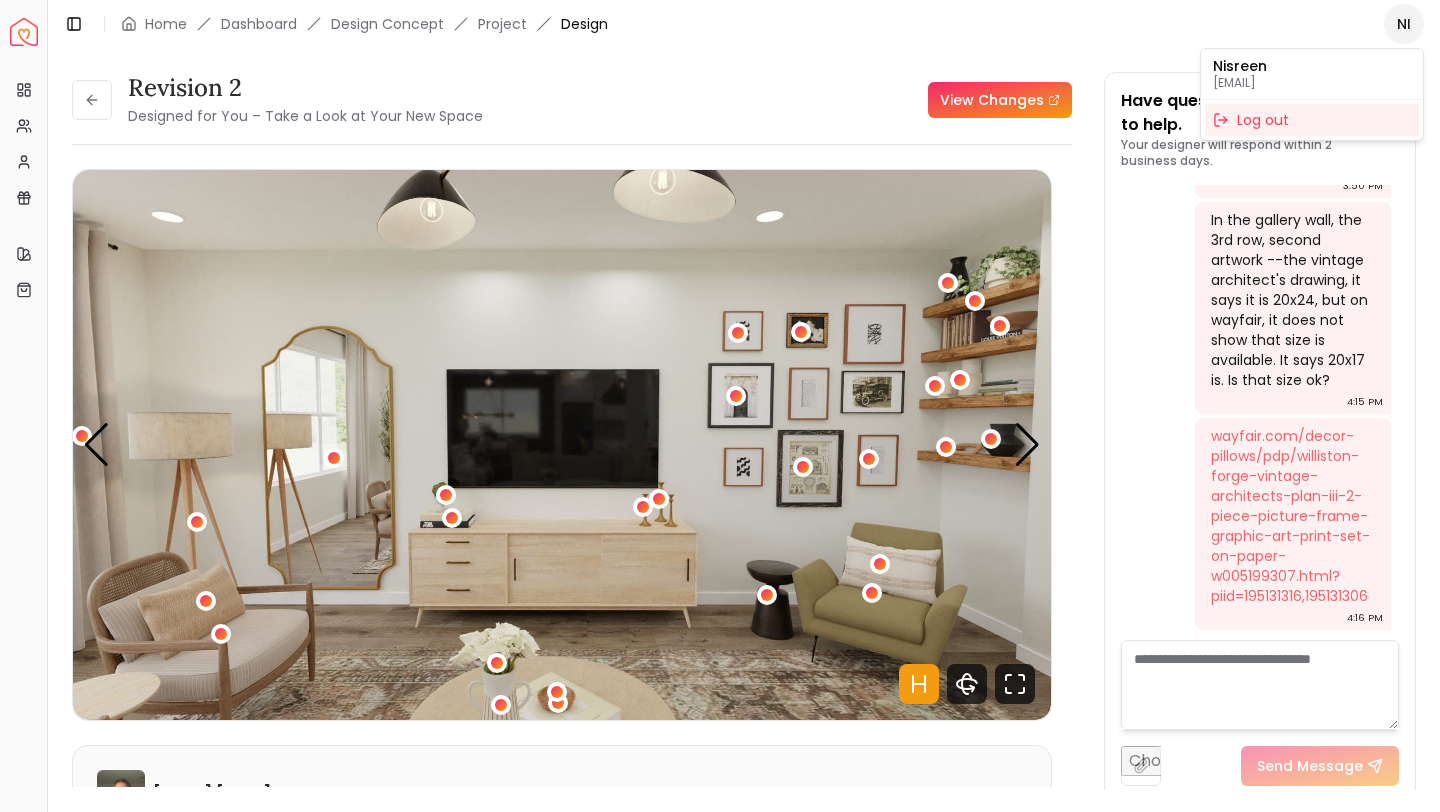 click on "Spacejoy Dashboard Overview Projects My Referrals My Profile Gift Card Balance Quick Links My Style My Store Toggle Sidebar Home Dashboard Design Concept Project Design NI Revision 2 Designed for You – Take a Look at Your New Space View Changes Revision 2 Designed for You – Take a Look at Your New Space View Changes Hotspots On Density Show All Pannellum Loading... Start [FIRST] [LAST] Please listen to the voice note from your designer, outlining the details of your design. Audio Notes: Audio Note  1 0:00  /  1:57 Transcript:  Hey [NAME], here are the renderings for your revision 2 for the living pi... Read more Audio Note  2 0:00  /  0:28 Transcript:  Let me know if I missed anything and what you think of this new design and... Read more Wall Paints Featured in Your Design Benjamin Moore White Dove Why Shop with Spacejoy? Shopping through Spacejoy isn’t just convenient — it’s smarter. Here’s why: One Cart, All Brands Track Everything, In One Place Returns? Refunds? Relax. Price Match Guarantee" at bounding box center (720, 406) 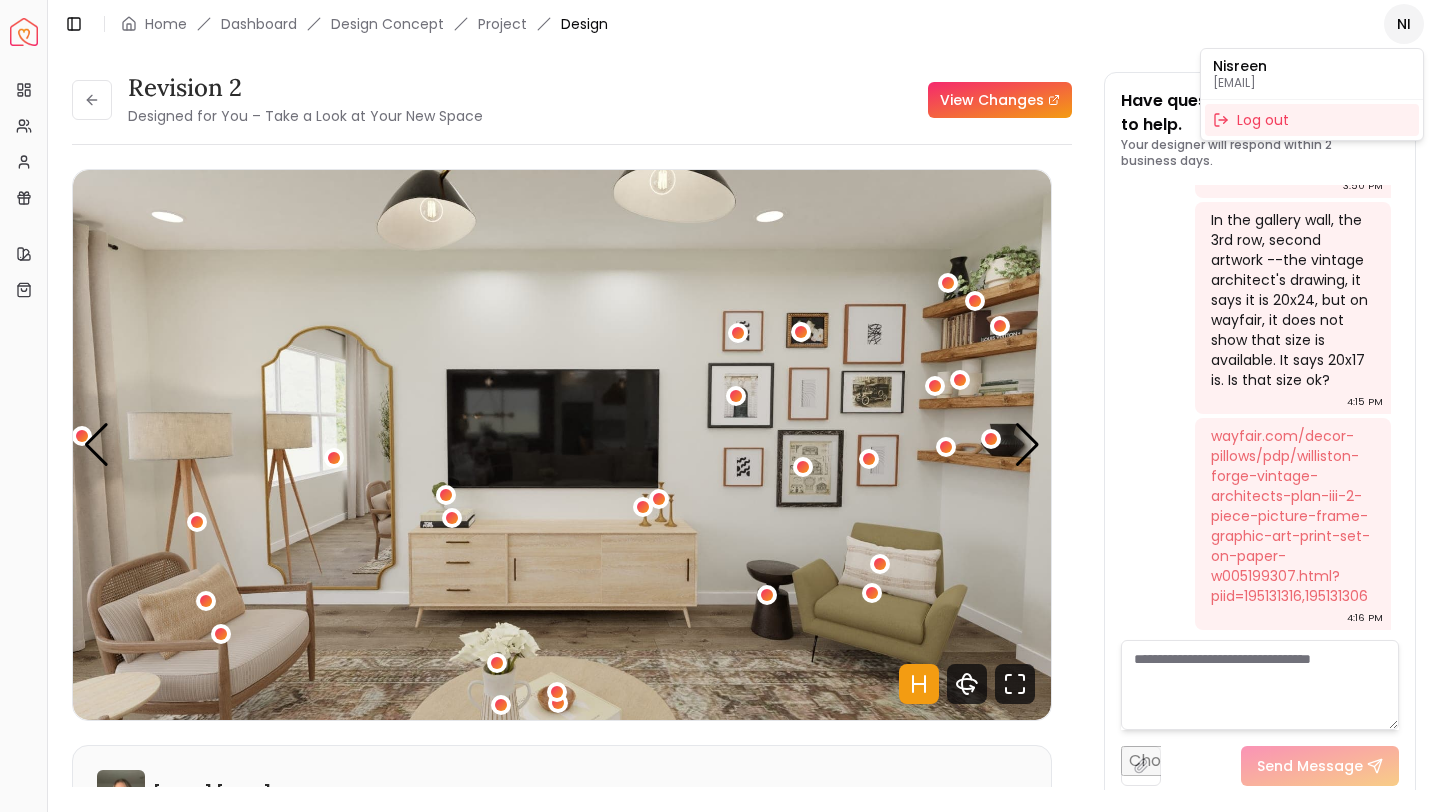 click on "[EMAIL]" at bounding box center (1312, 83) 